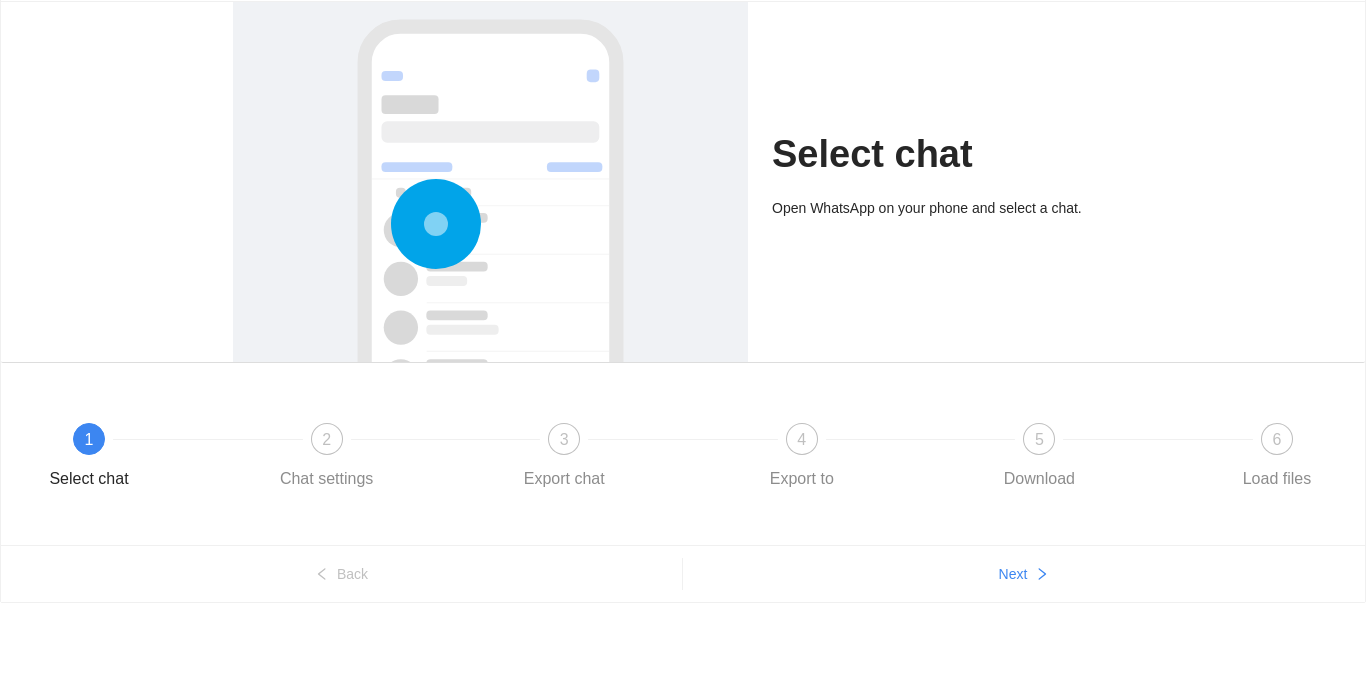 scroll, scrollTop: 128, scrollLeft: 0, axis: vertical 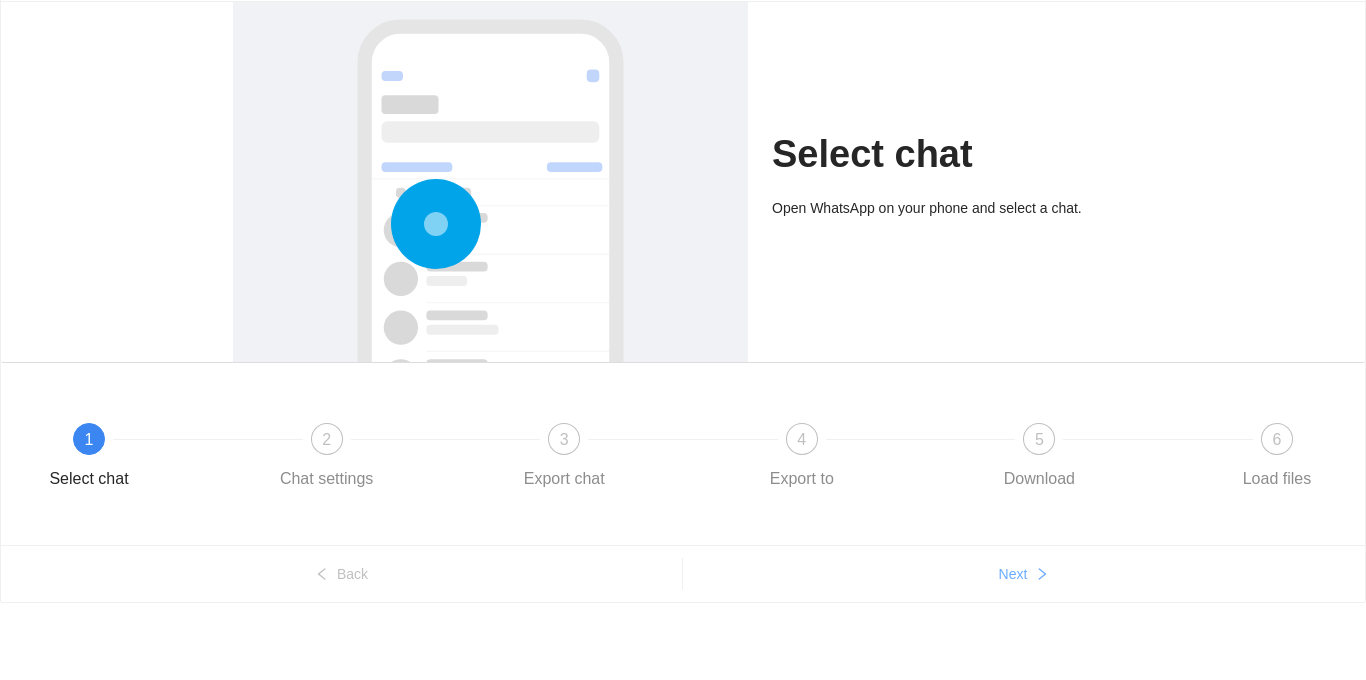click on "Next" at bounding box center [1013, 574] 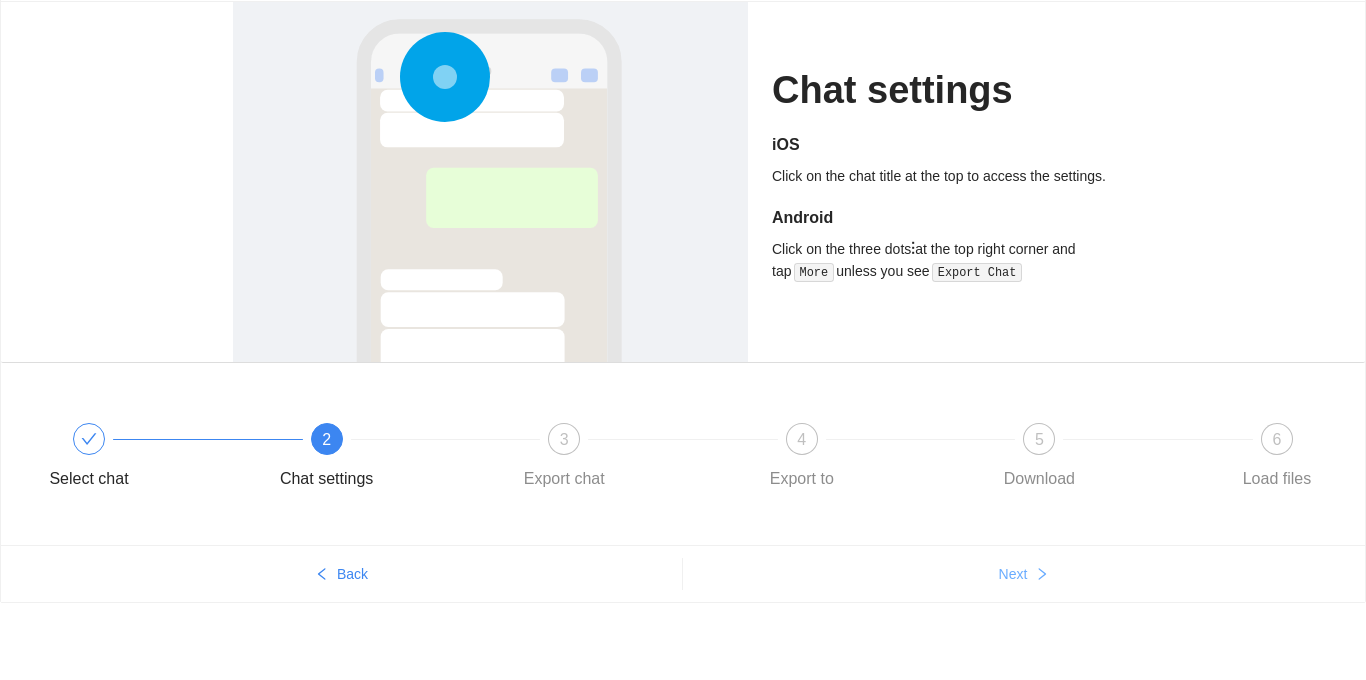 click on "Next" at bounding box center (1013, 574) 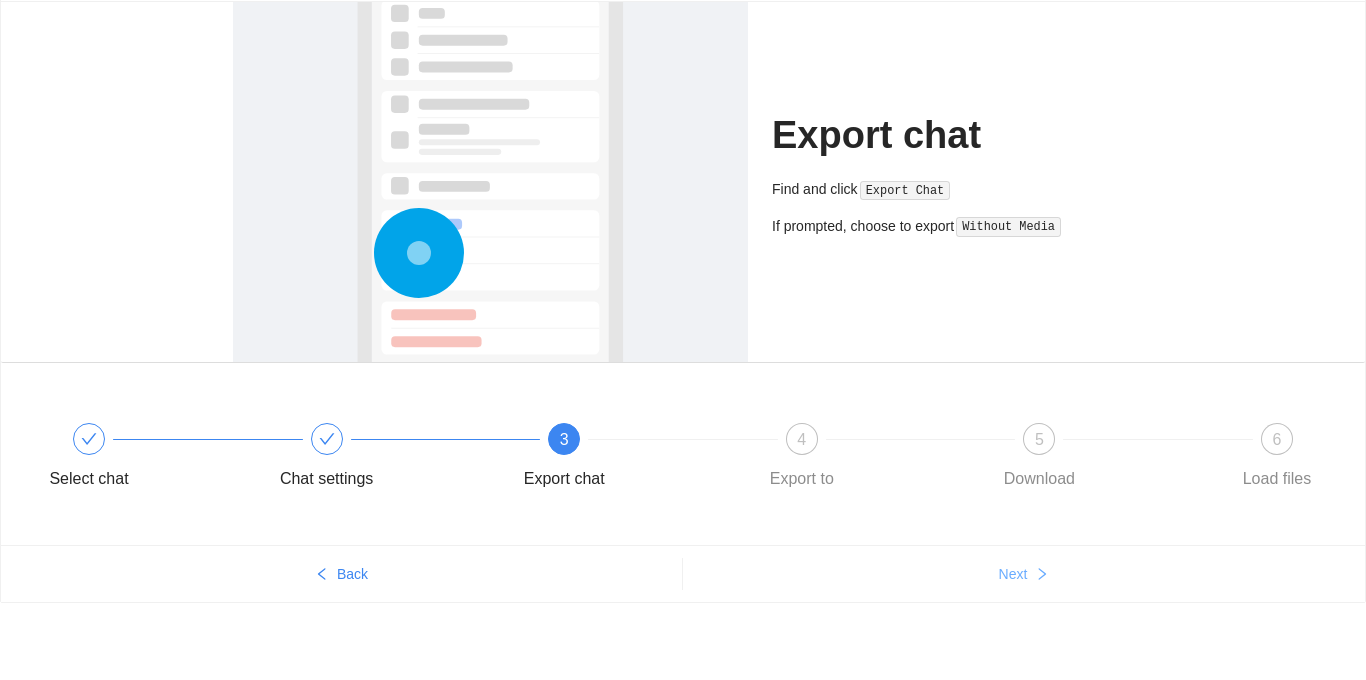click on "Next" at bounding box center (1024, 574) 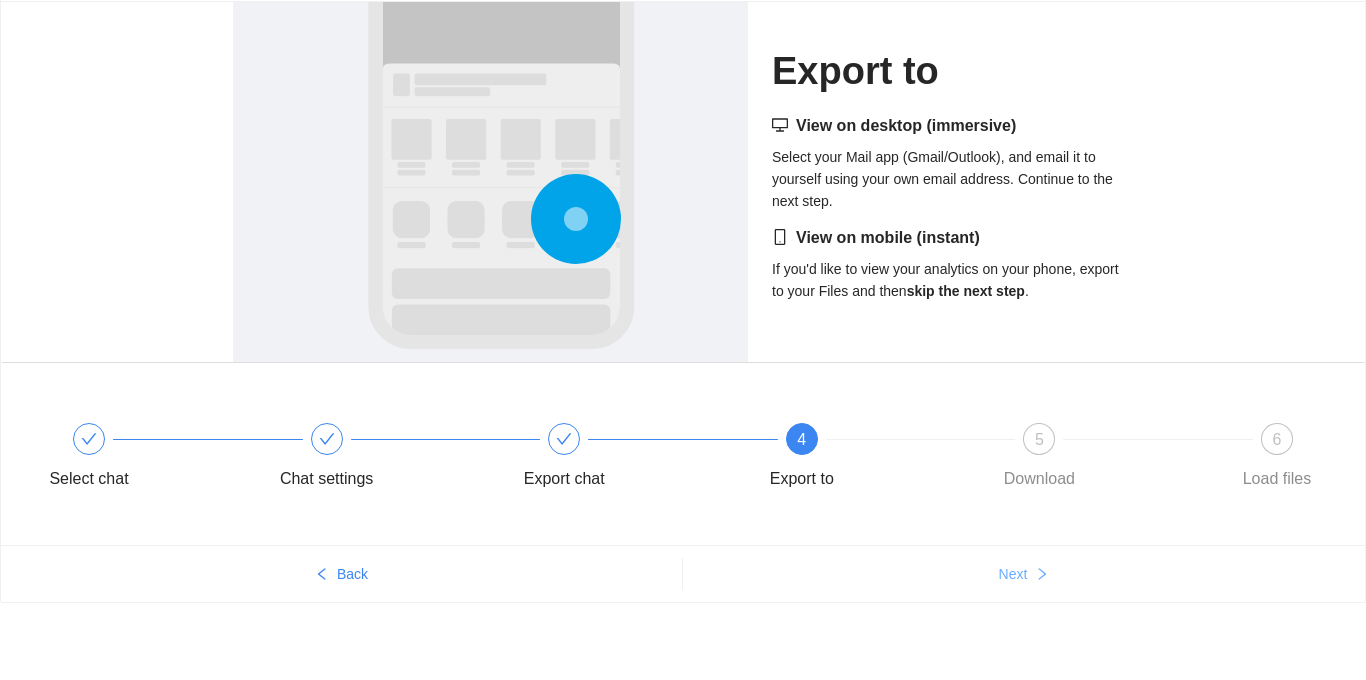 click on "Next" at bounding box center (1024, 574) 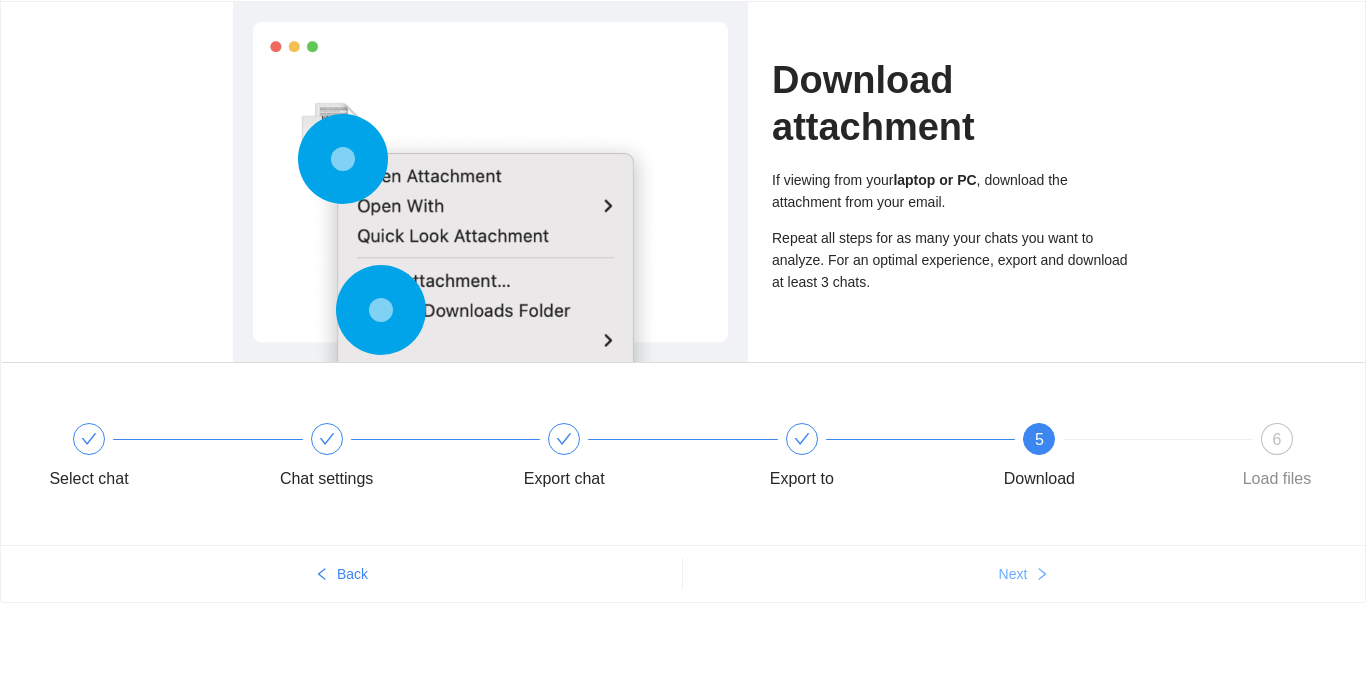 click on "Next" at bounding box center [1024, 574] 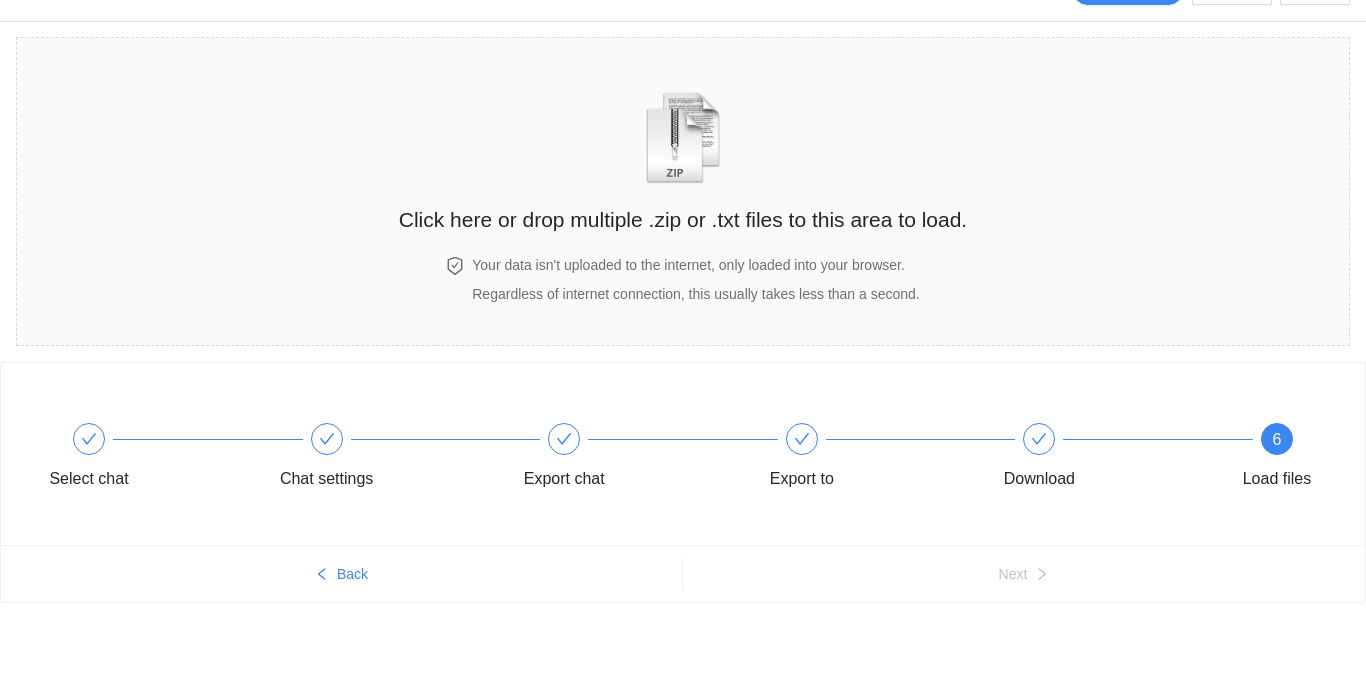 scroll, scrollTop: 43, scrollLeft: 0, axis: vertical 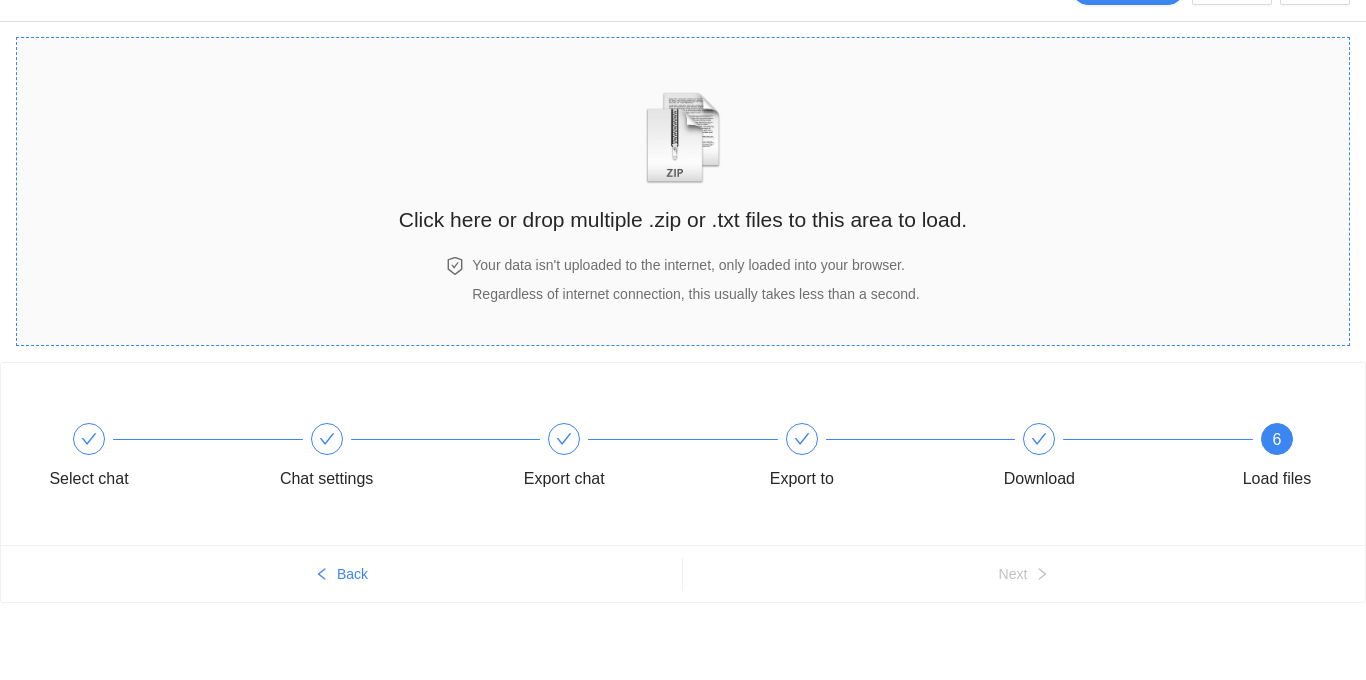 click on "Click here or drop multiple .zip or .txt files to this area to load." at bounding box center [683, 147] 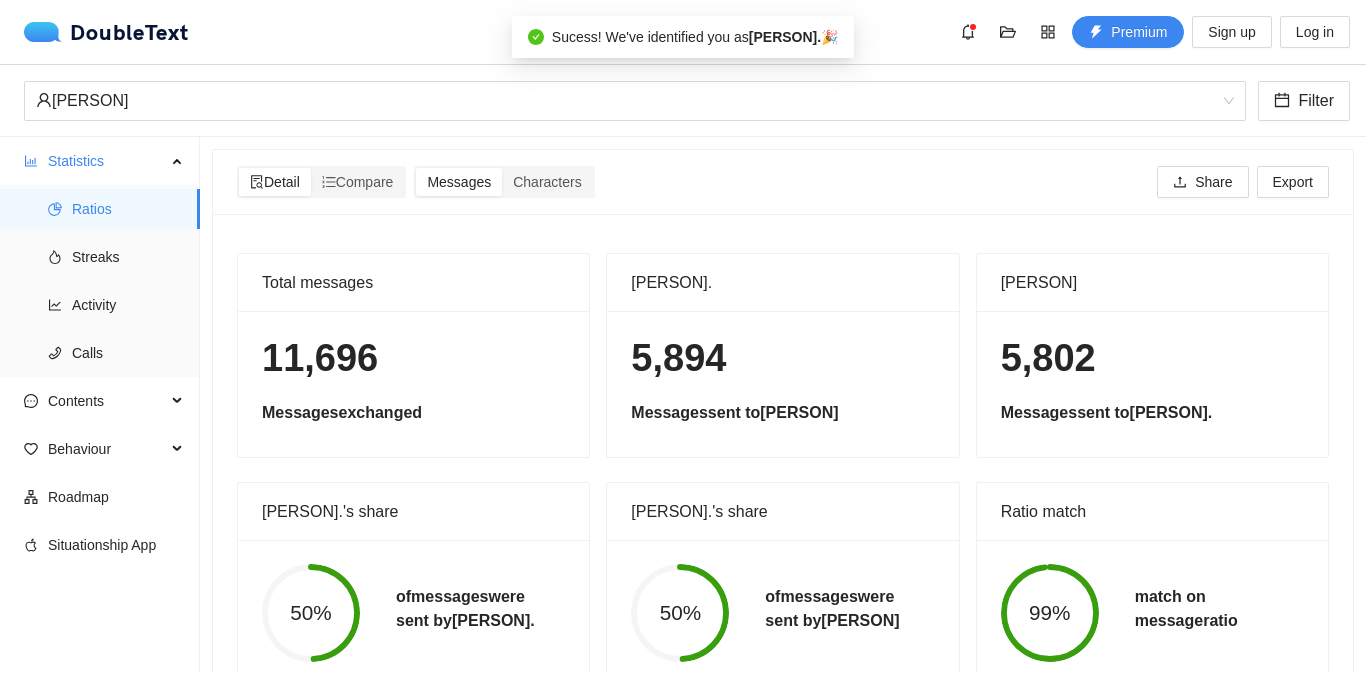 scroll, scrollTop: 0, scrollLeft: 0, axis: both 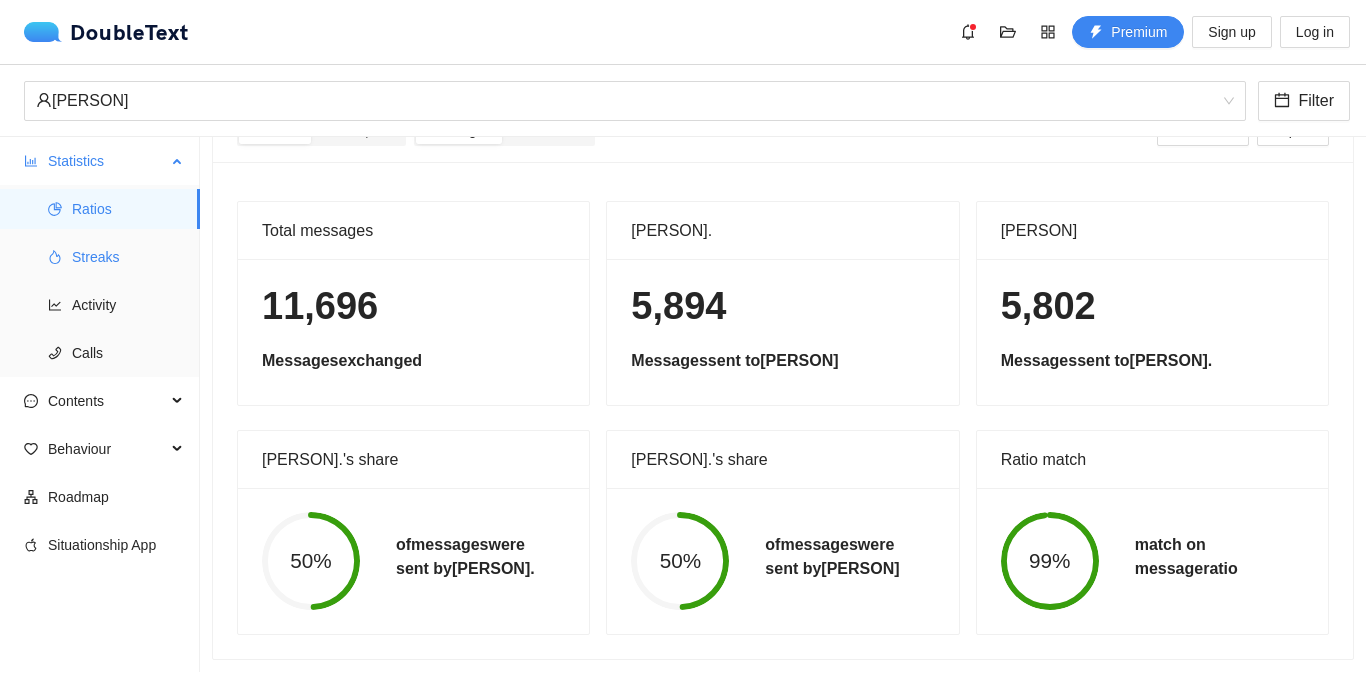 click on "Streaks" at bounding box center [128, 257] 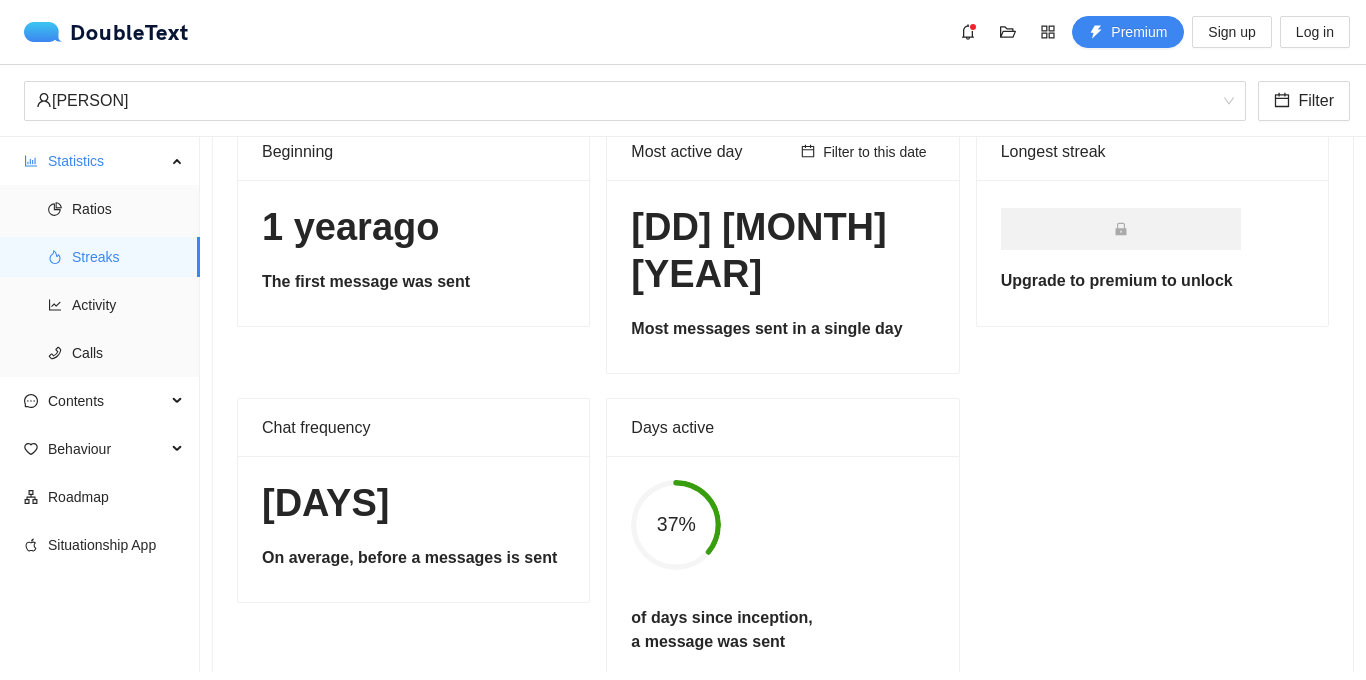 scroll, scrollTop: 121, scrollLeft: 0, axis: vertical 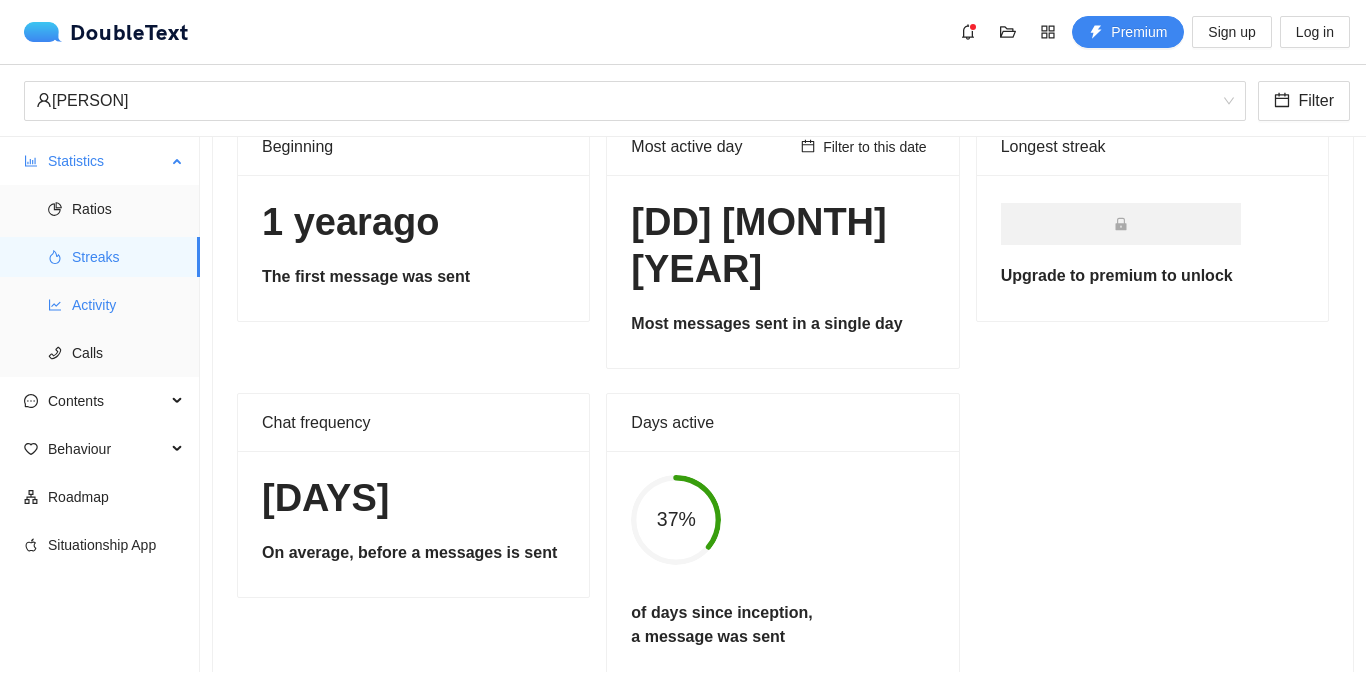 click on "Activity" at bounding box center (128, 305) 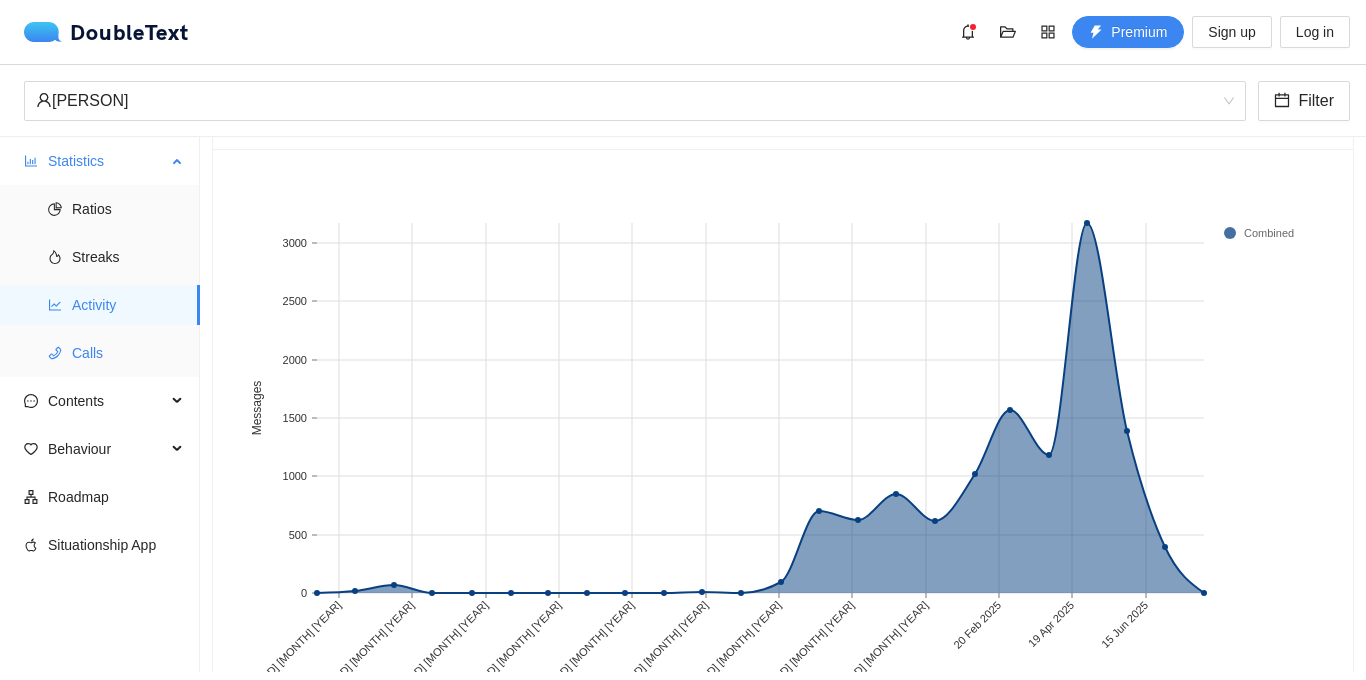 click on "Calls" at bounding box center (128, 353) 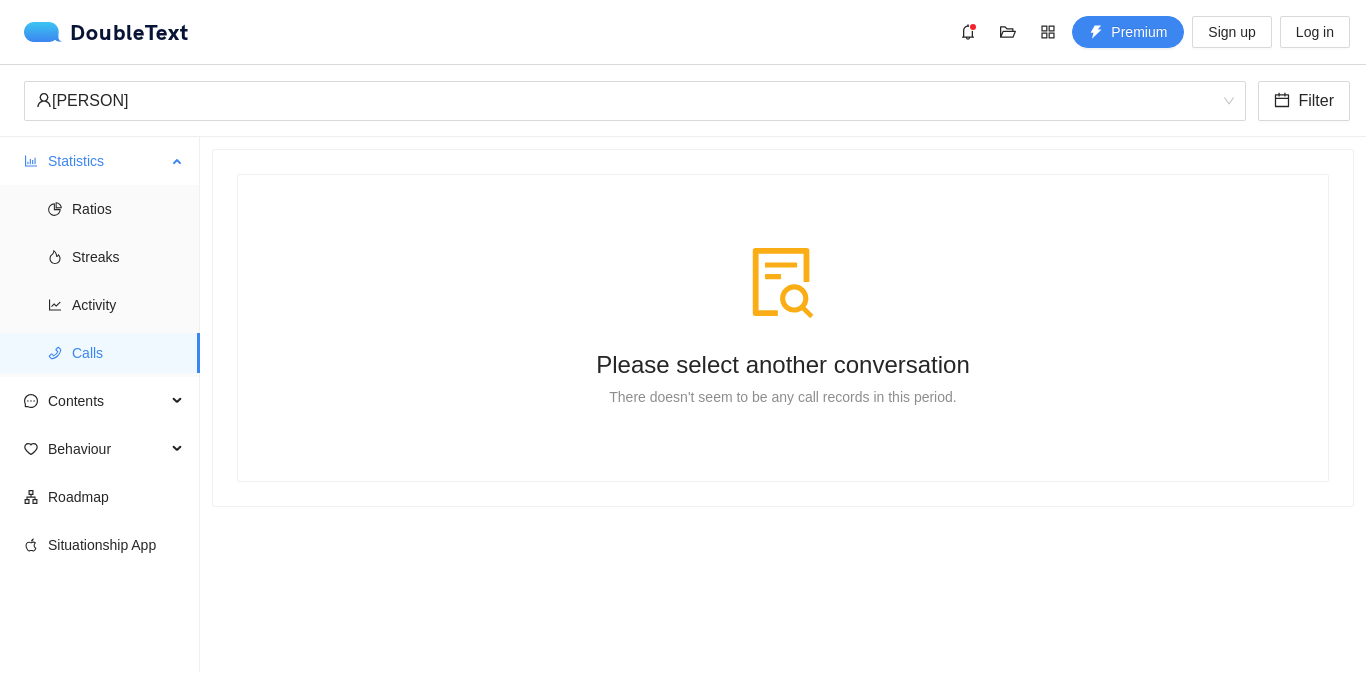 scroll, scrollTop: 0, scrollLeft: 0, axis: both 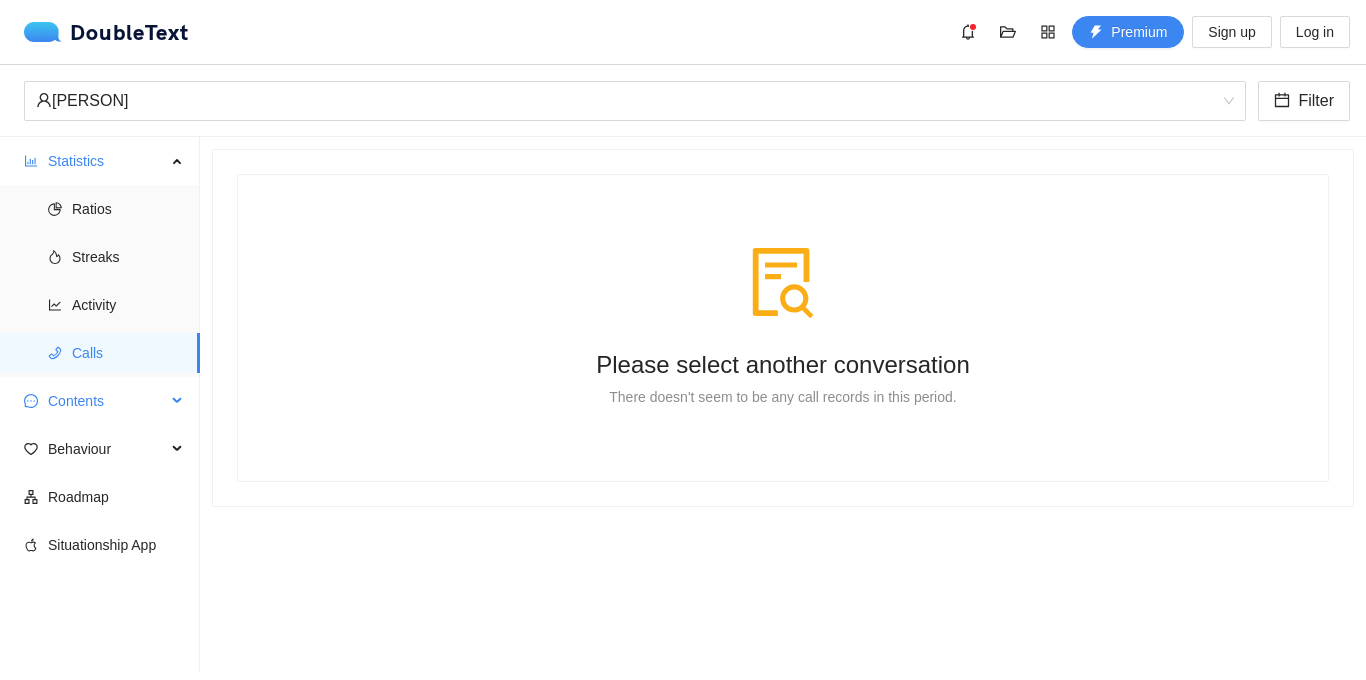 click on "Contents" at bounding box center (107, 401) 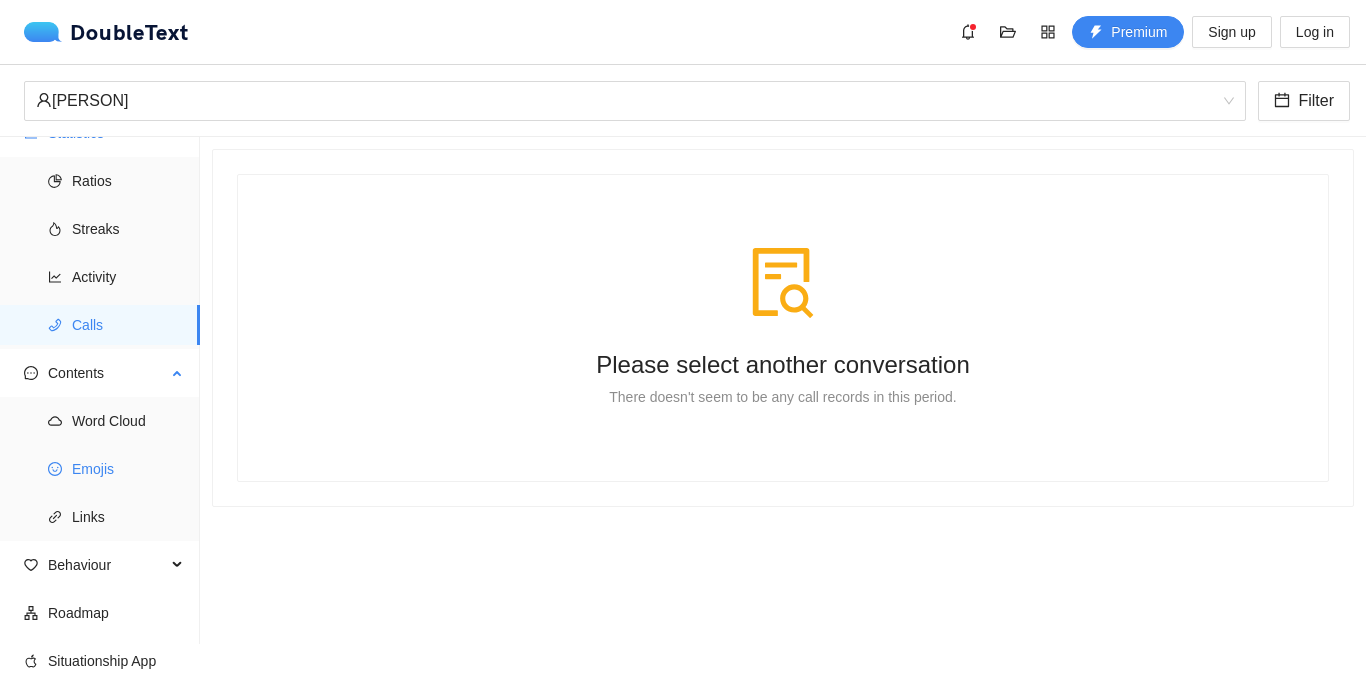 scroll, scrollTop: 37, scrollLeft: 0, axis: vertical 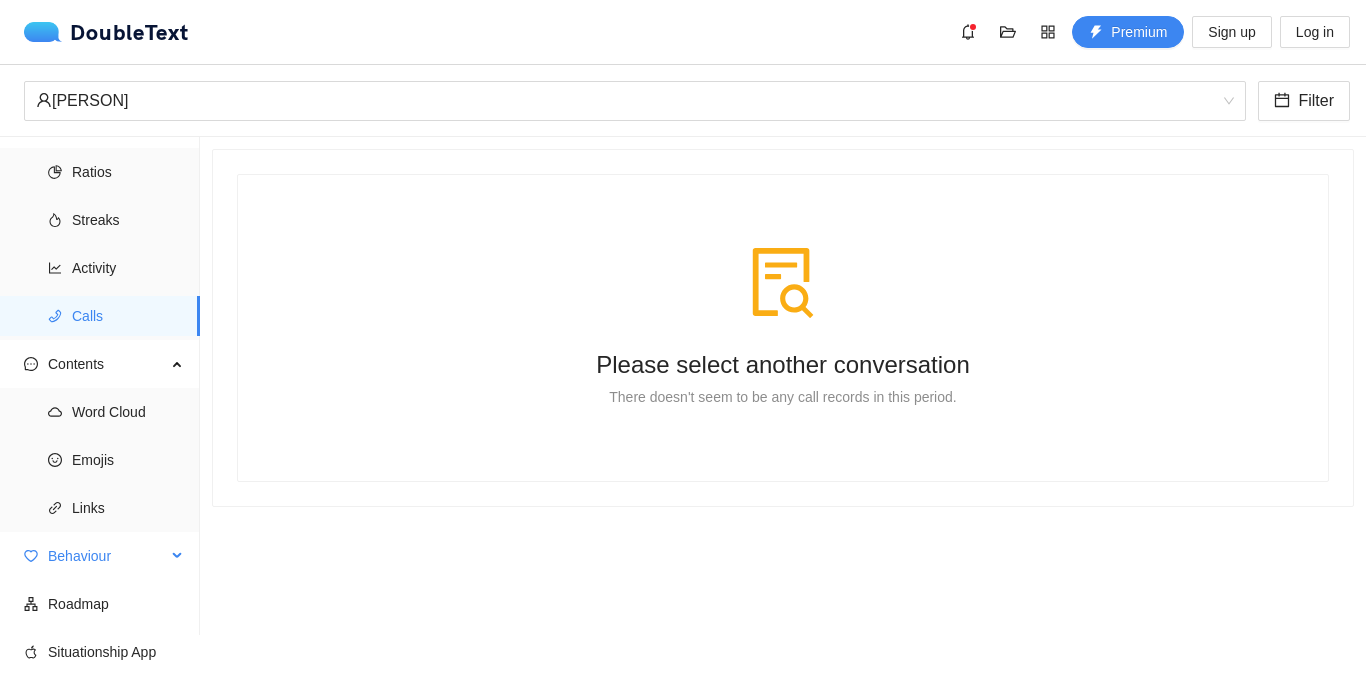 click on "Behaviour" at bounding box center (107, 556) 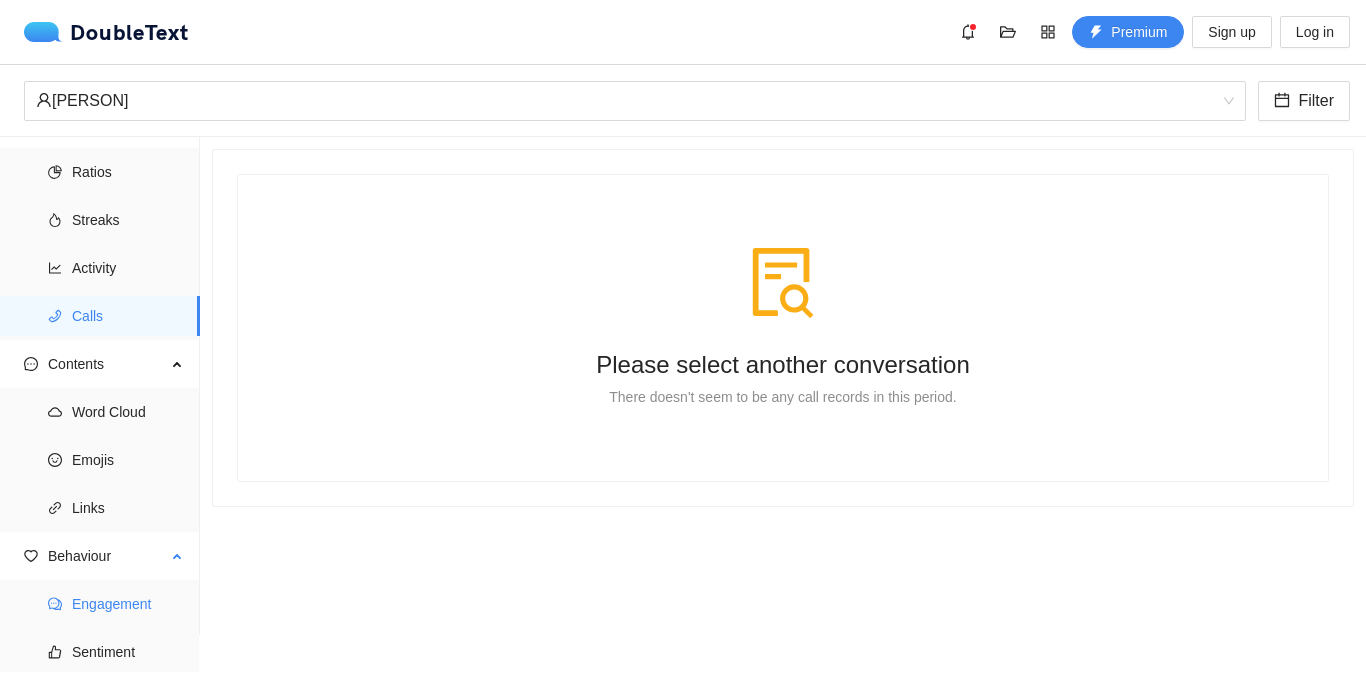 click on "Engagement" at bounding box center [128, 604] 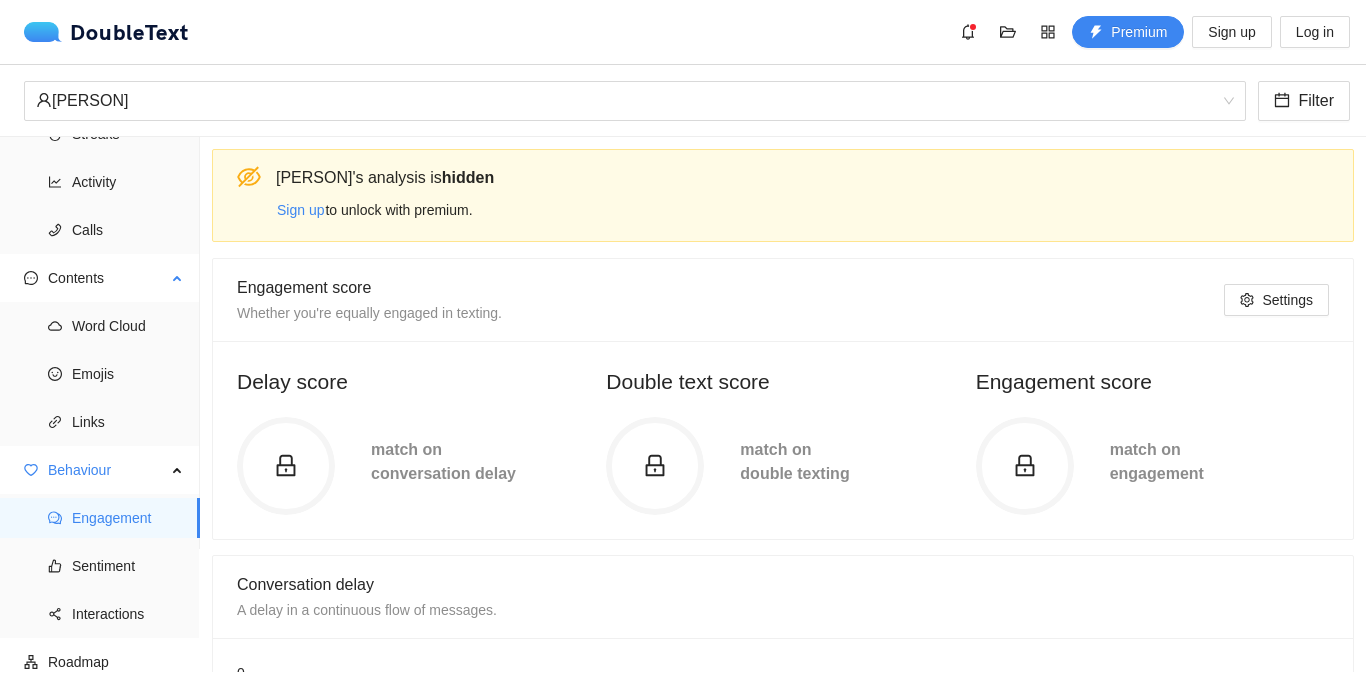 scroll, scrollTop: 138, scrollLeft: 0, axis: vertical 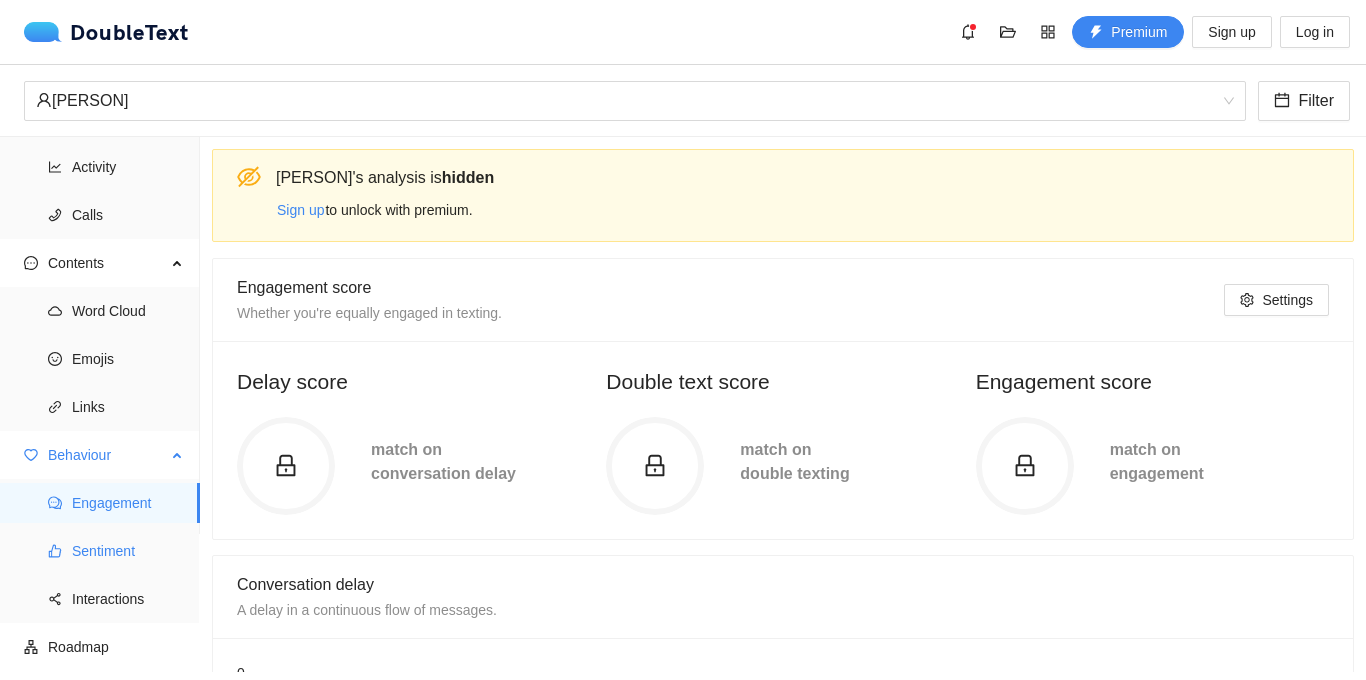 click on "Sentiment" at bounding box center (128, 551) 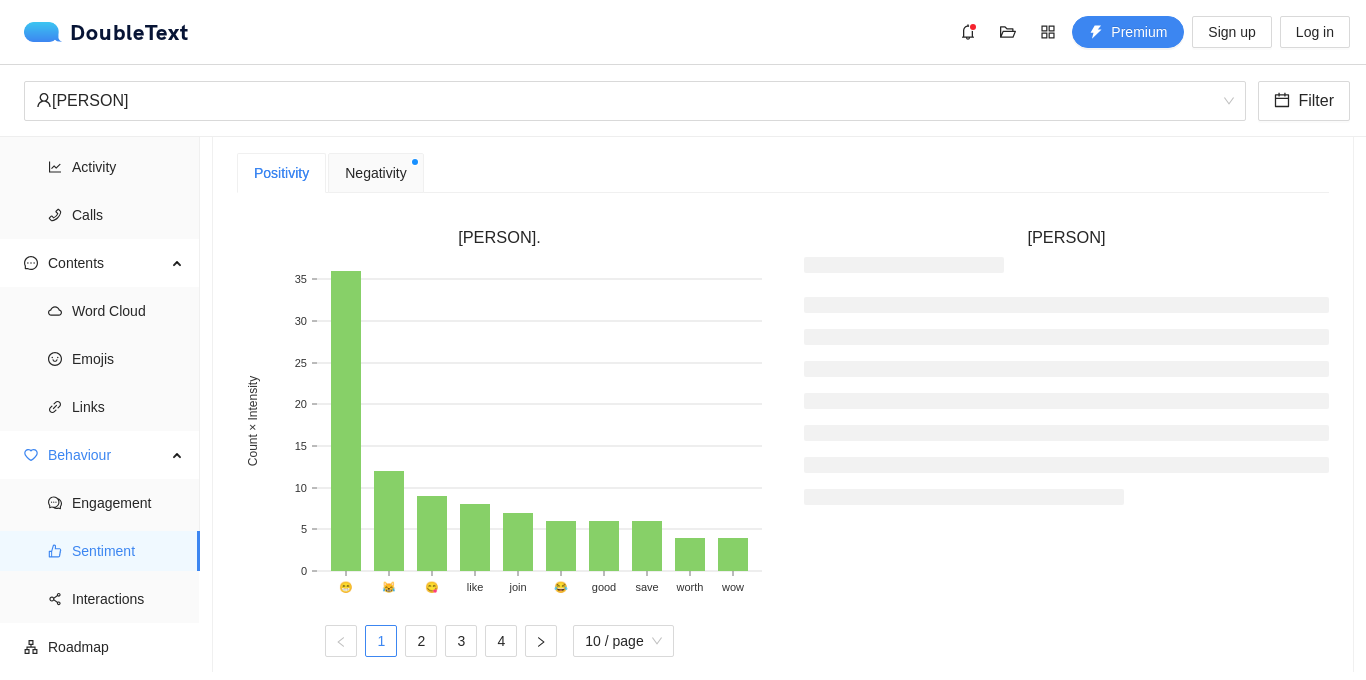 scroll, scrollTop: 541, scrollLeft: 0, axis: vertical 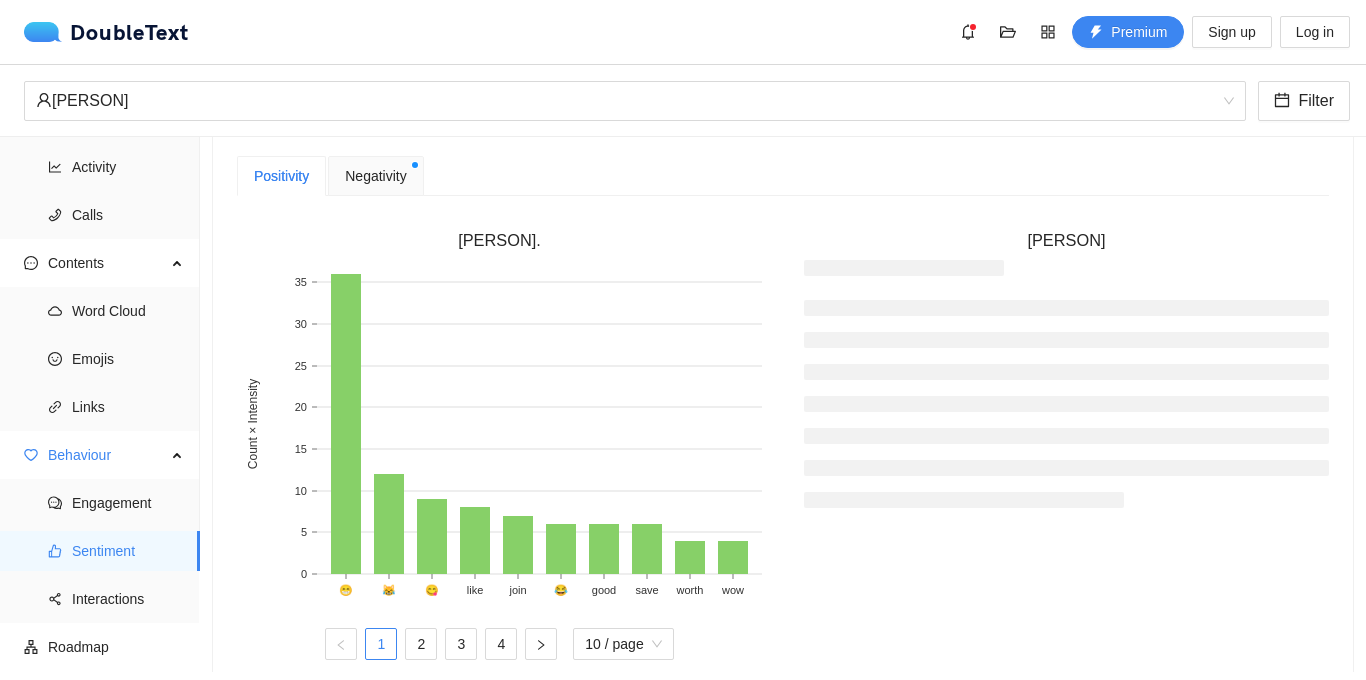 click on "Negativity" at bounding box center [375, 176] 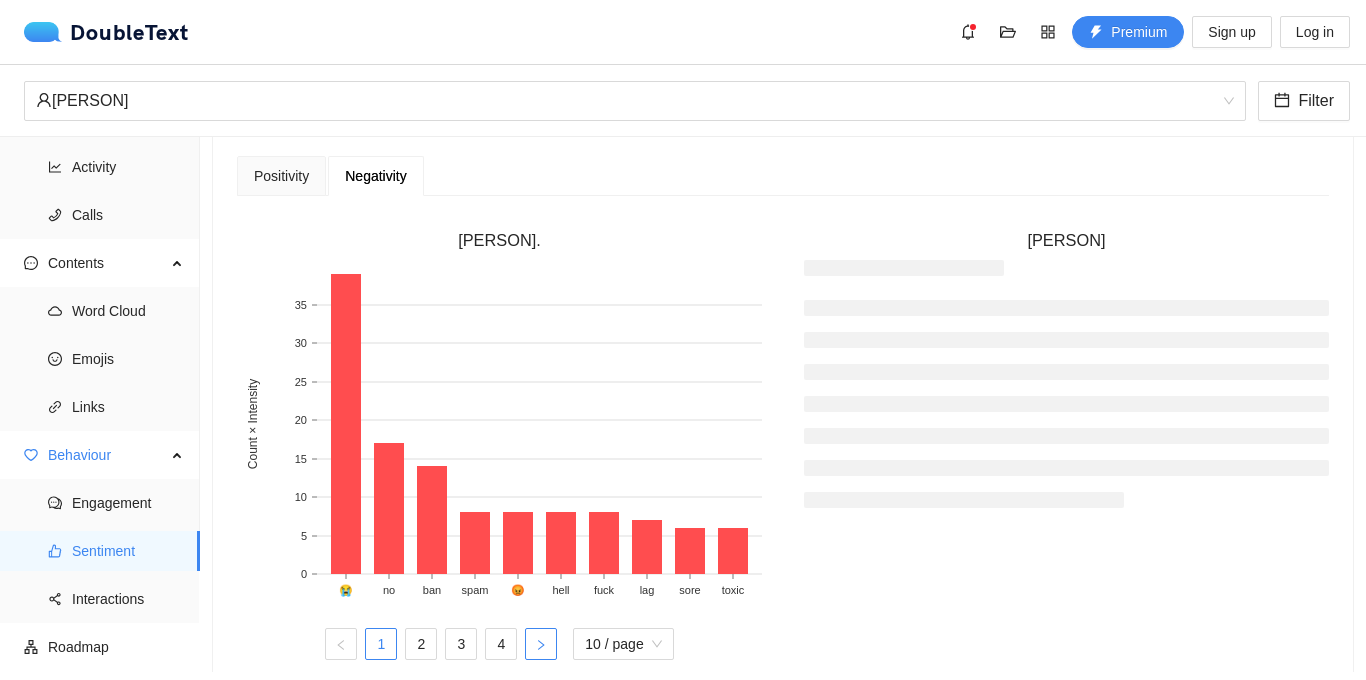 click at bounding box center (541, 644) 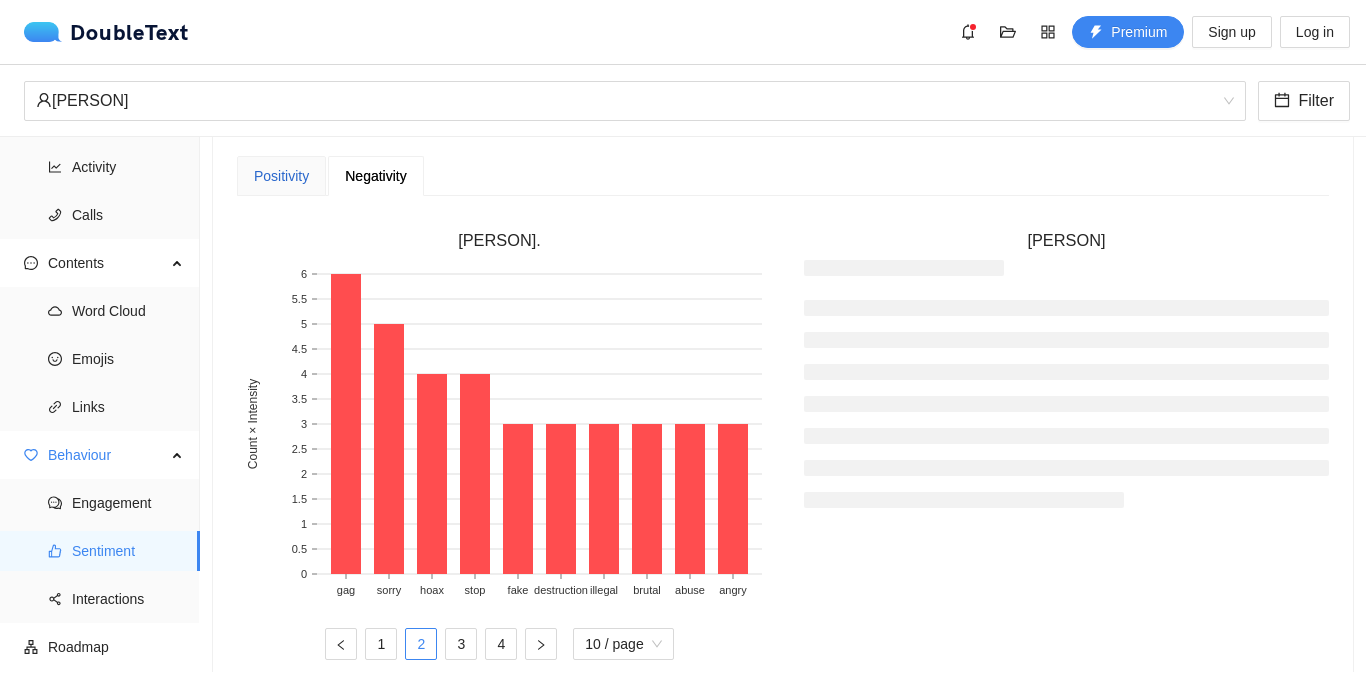 click on "Positivity" at bounding box center (281, 176) 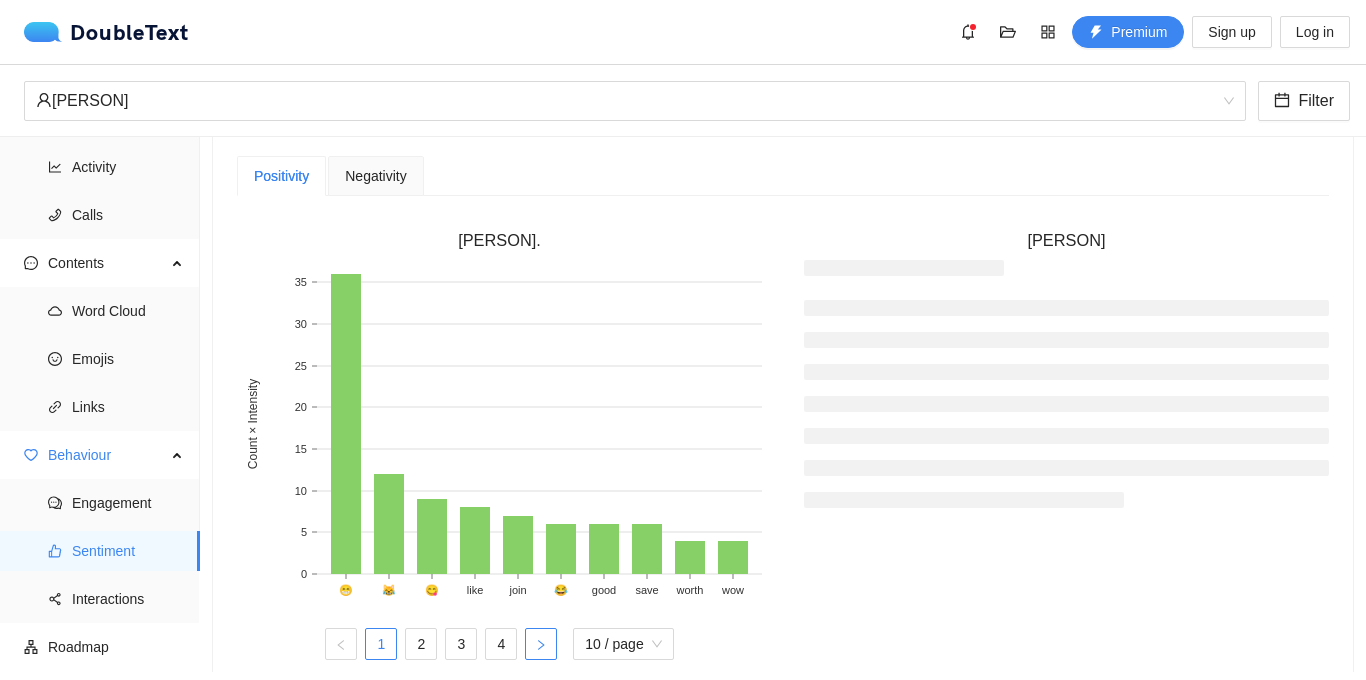 click at bounding box center (541, 644) 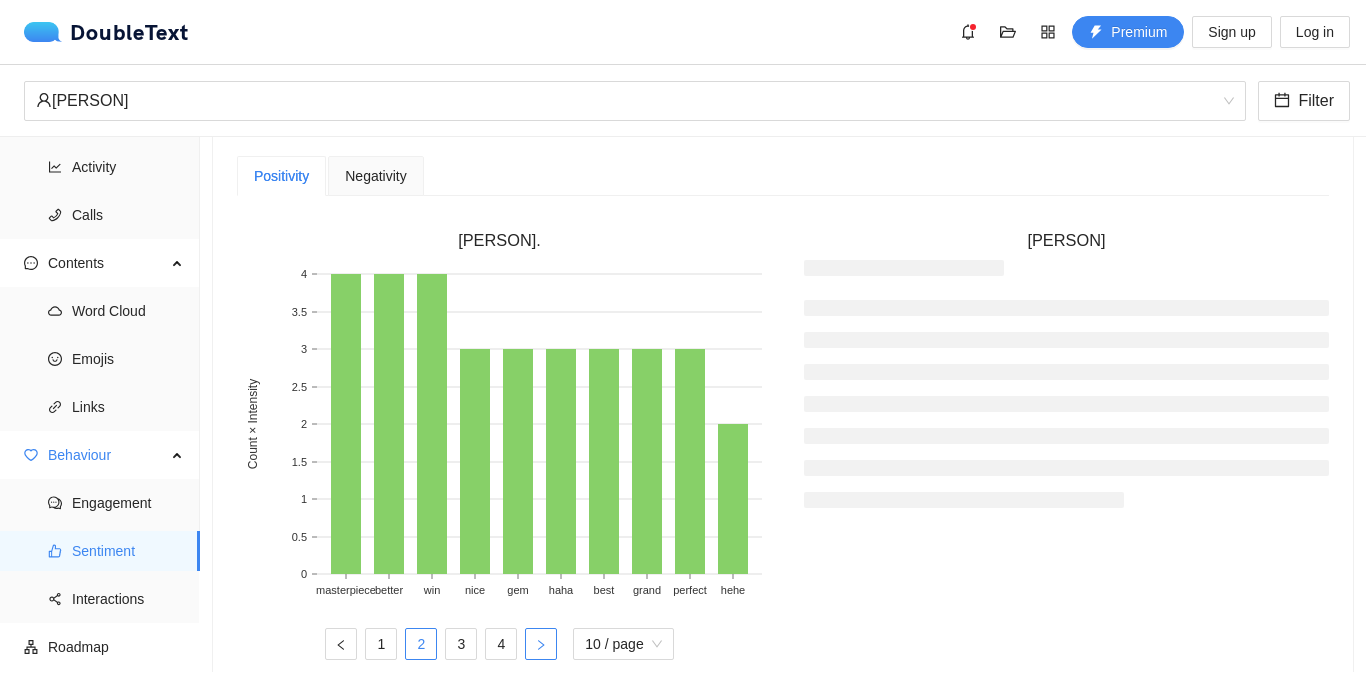 click 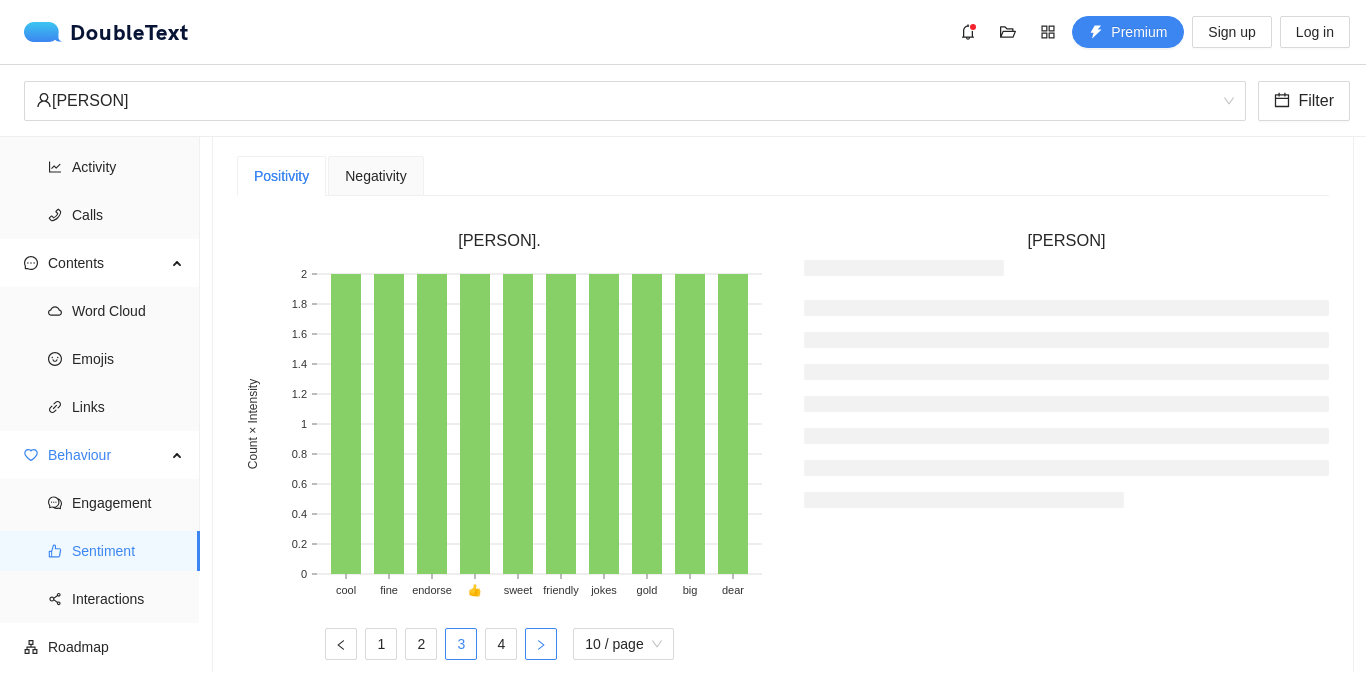 click 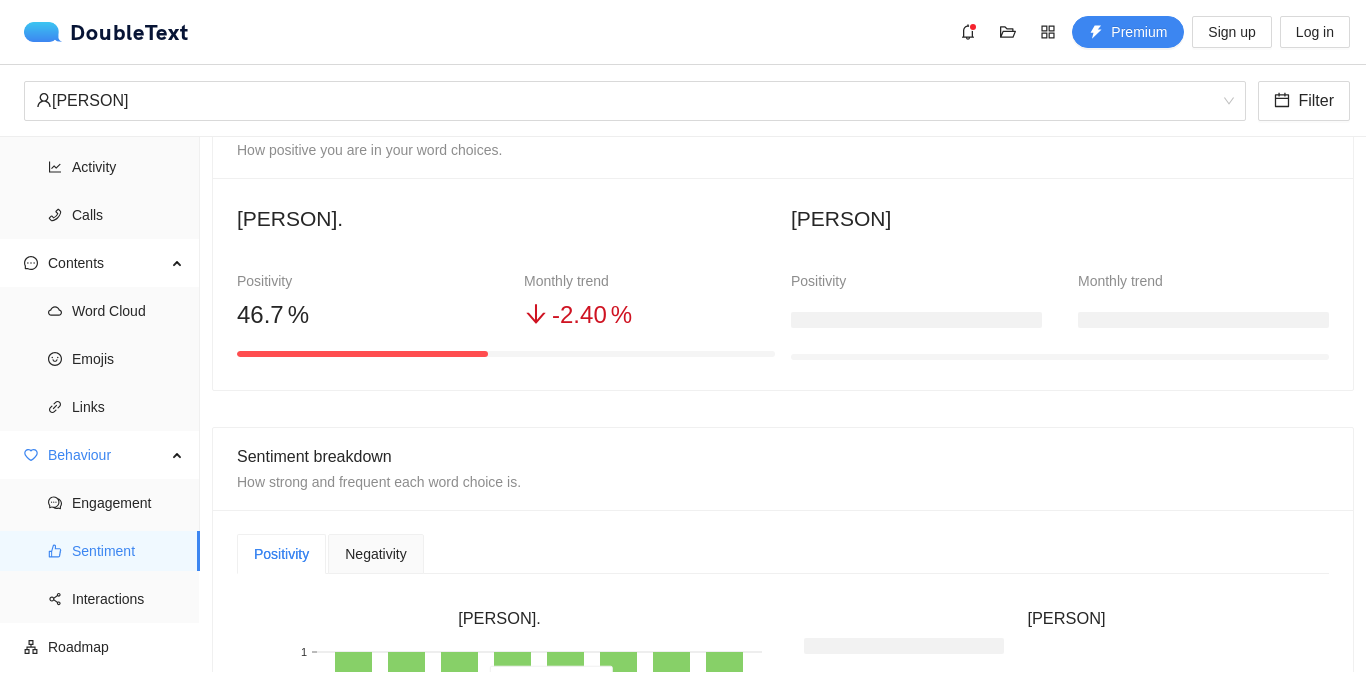 scroll, scrollTop: 0, scrollLeft: 0, axis: both 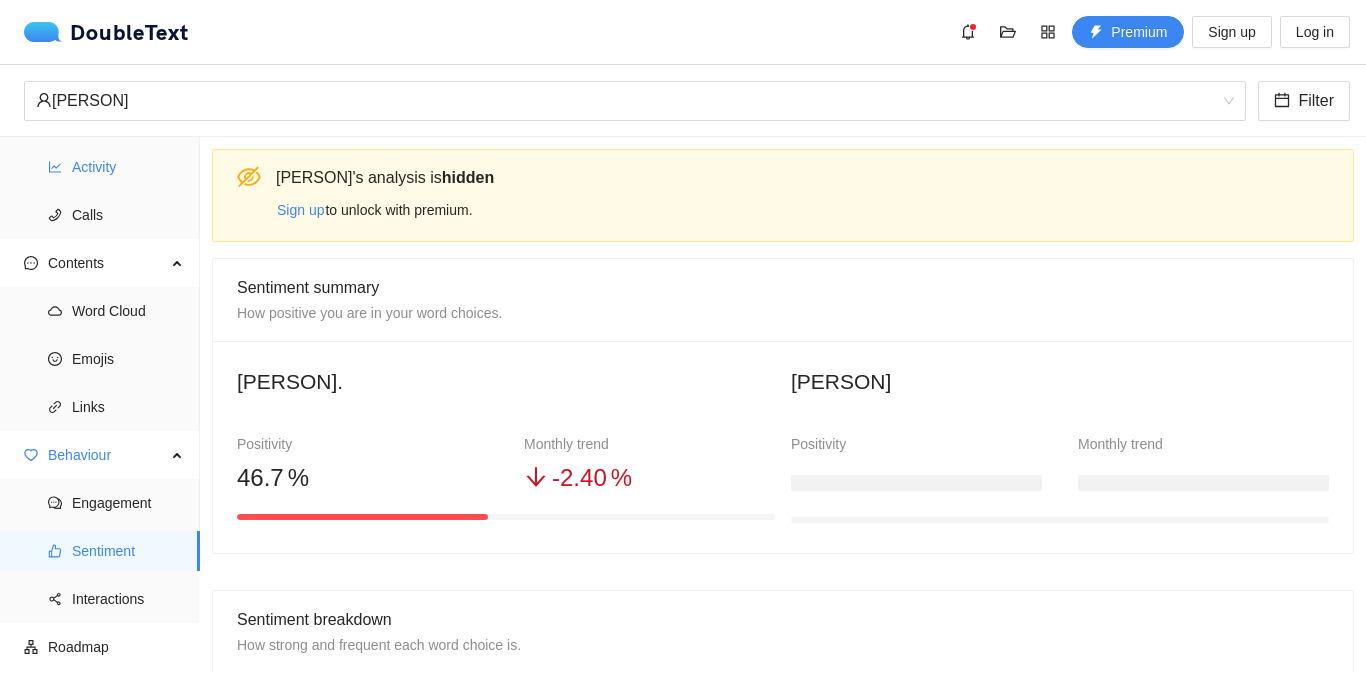 click on "Activity" at bounding box center (128, 167) 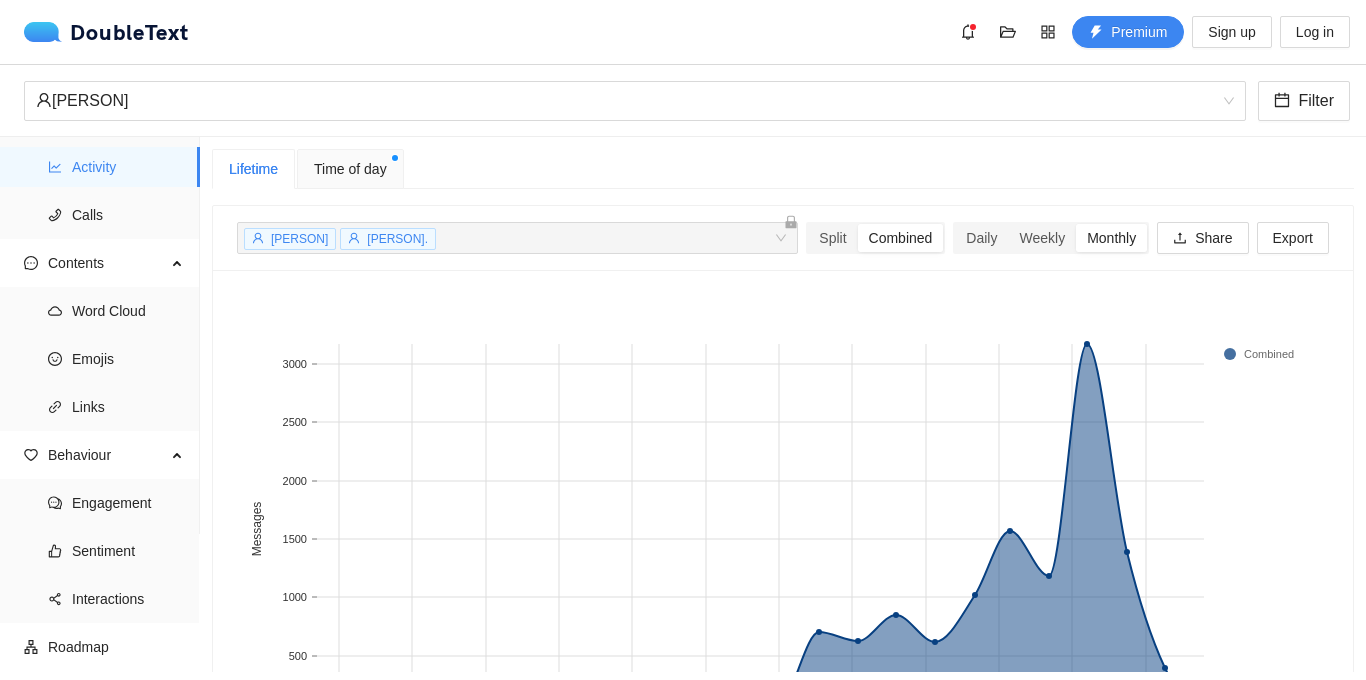 click on "Time of day" at bounding box center [350, 169] 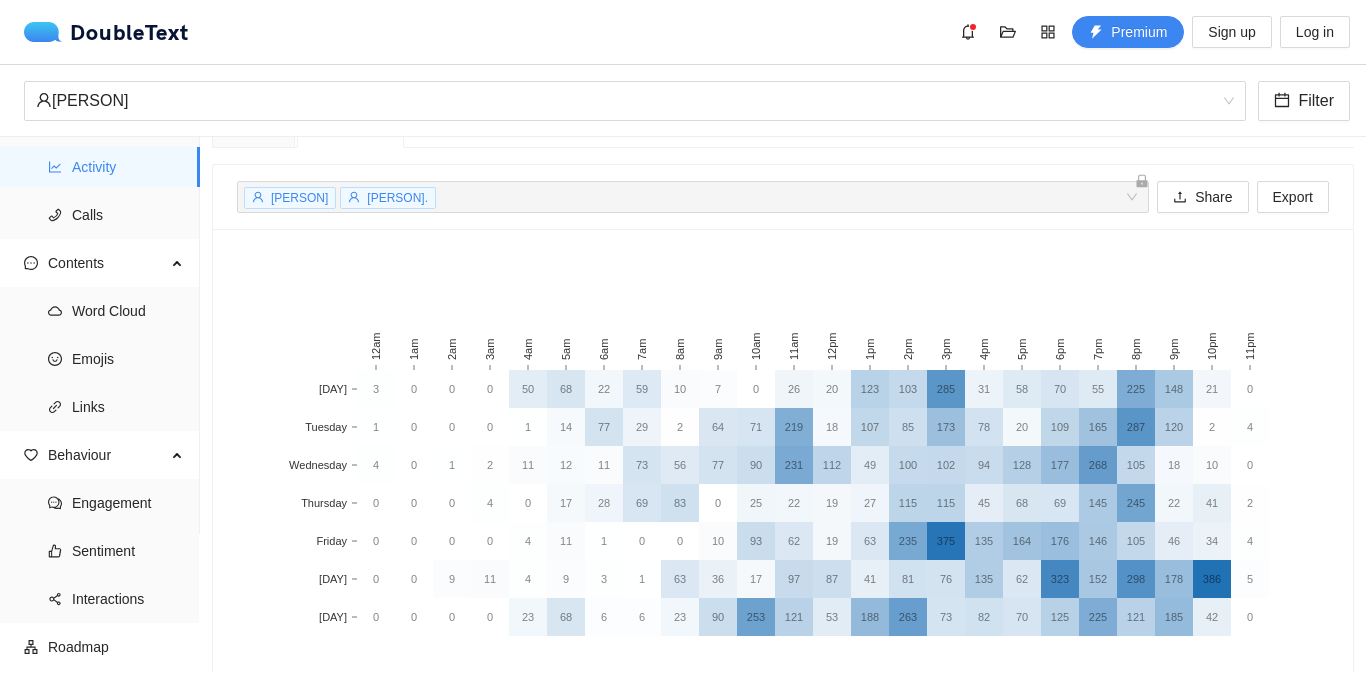 scroll, scrollTop: 0, scrollLeft: 0, axis: both 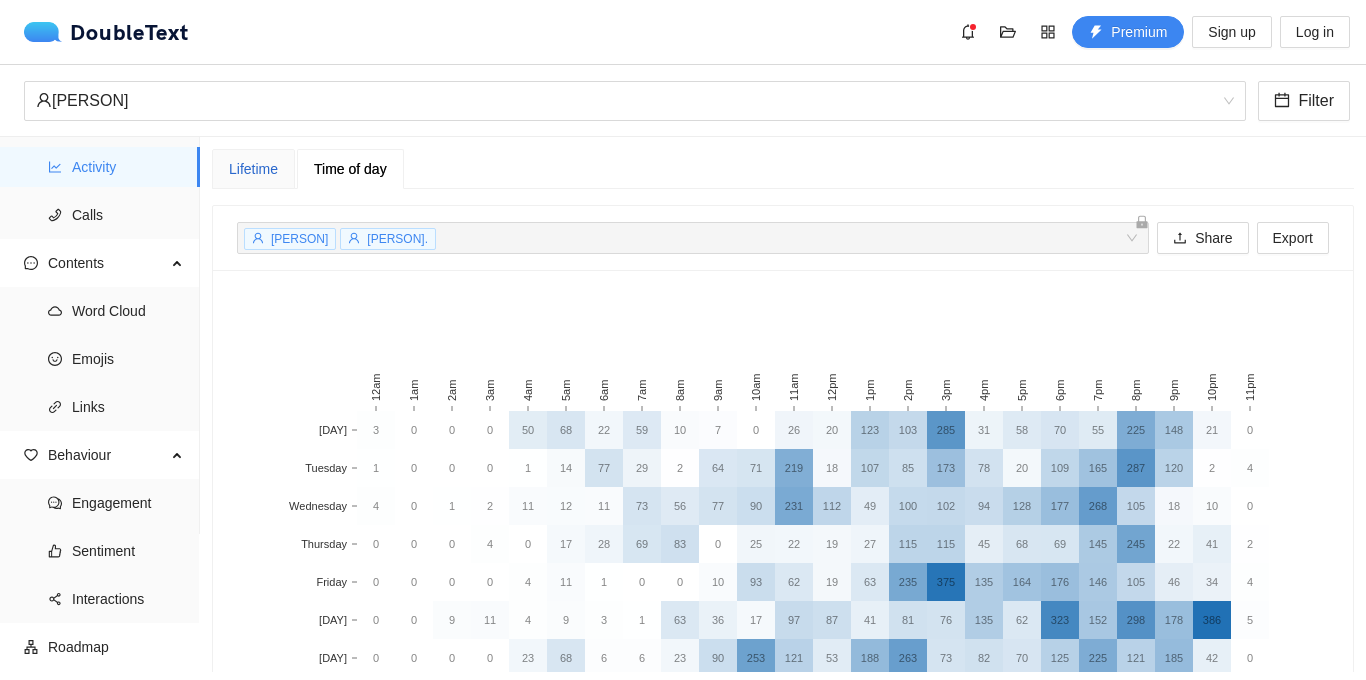 click on "Lifetime" at bounding box center [253, 169] 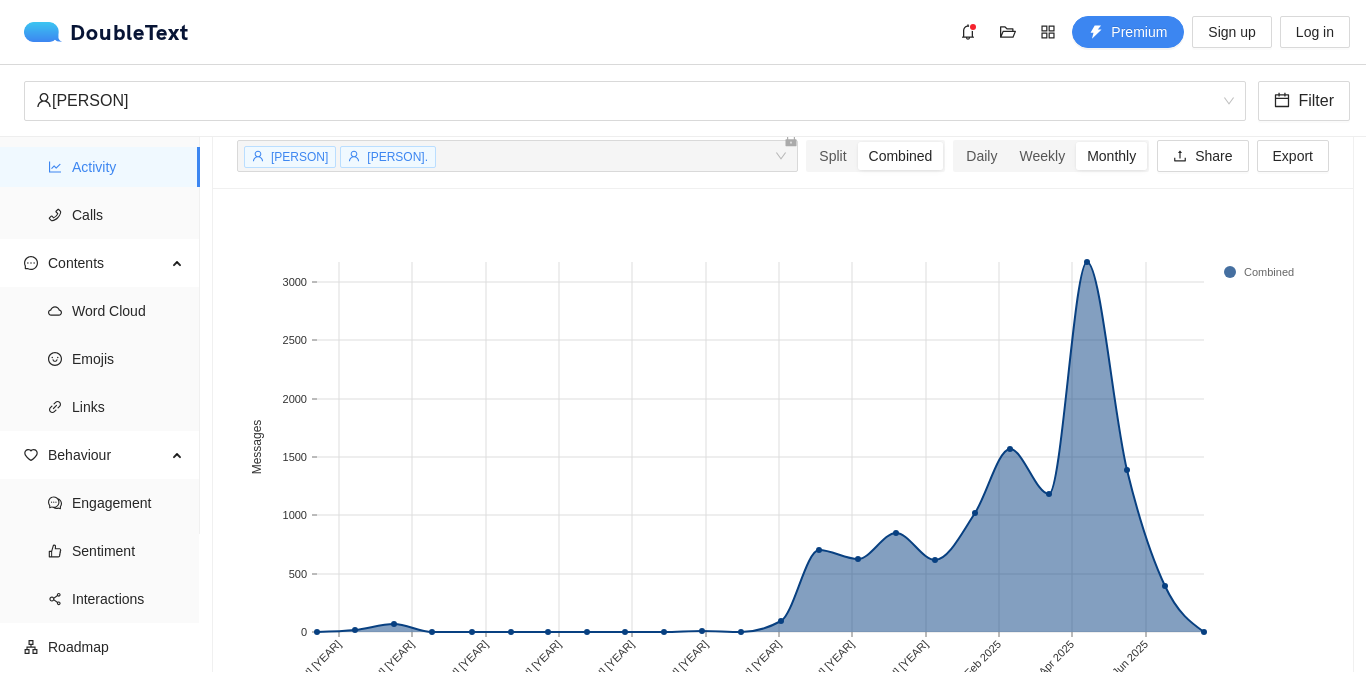 scroll, scrollTop: 0, scrollLeft: 0, axis: both 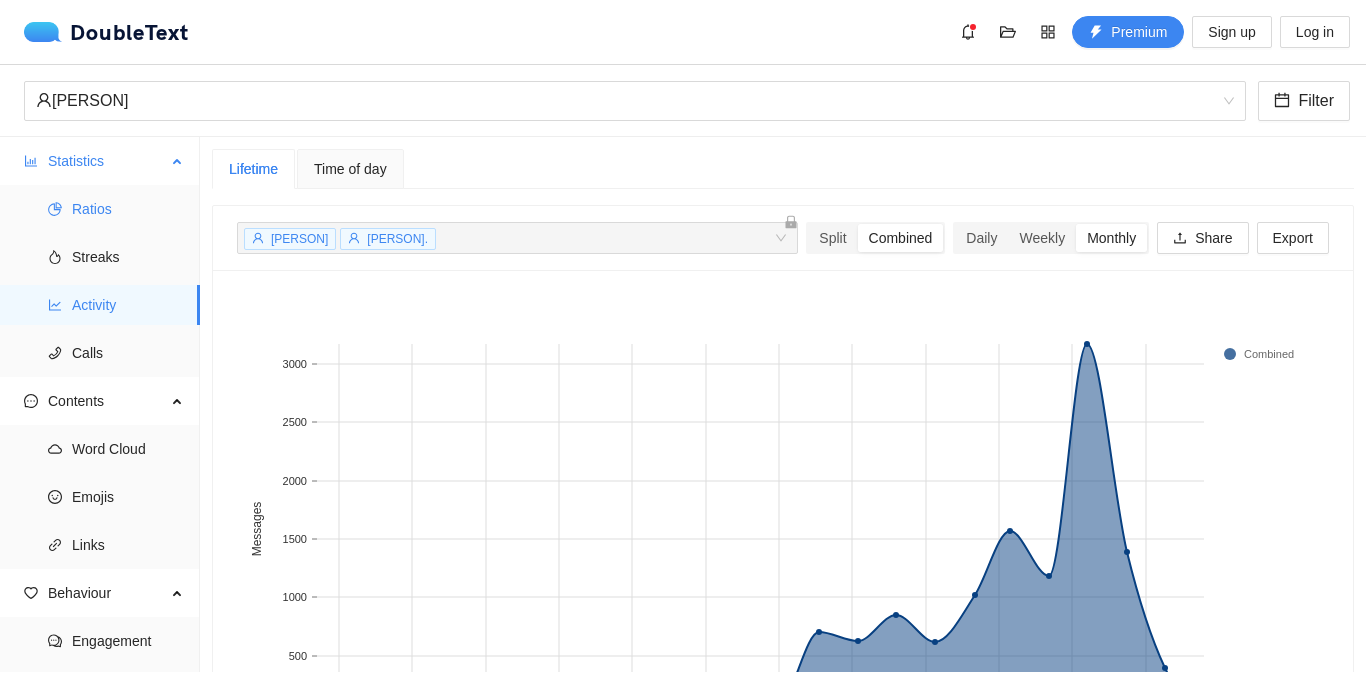 click on "Ratios" at bounding box center [128, 209] 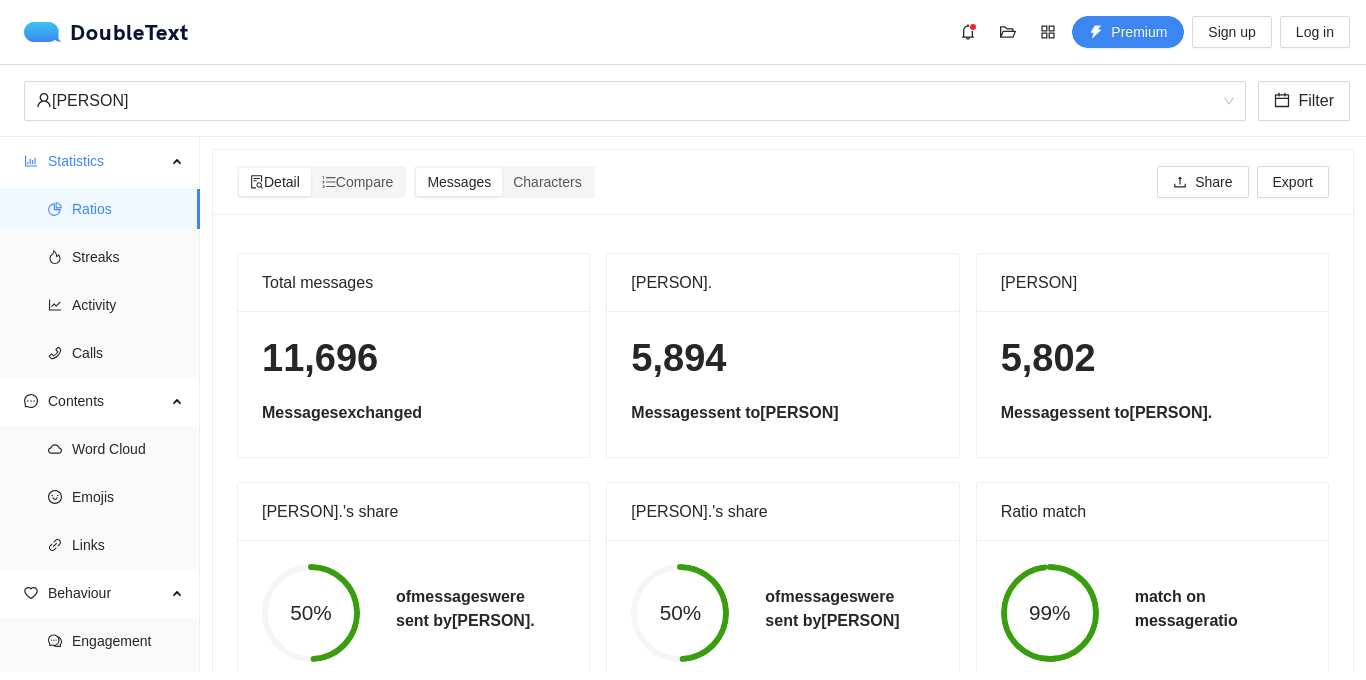 drag, startPoint x: 261, startPoint y: 280, endPoint x: 405, endPoint y: 260, distance: 145.38225 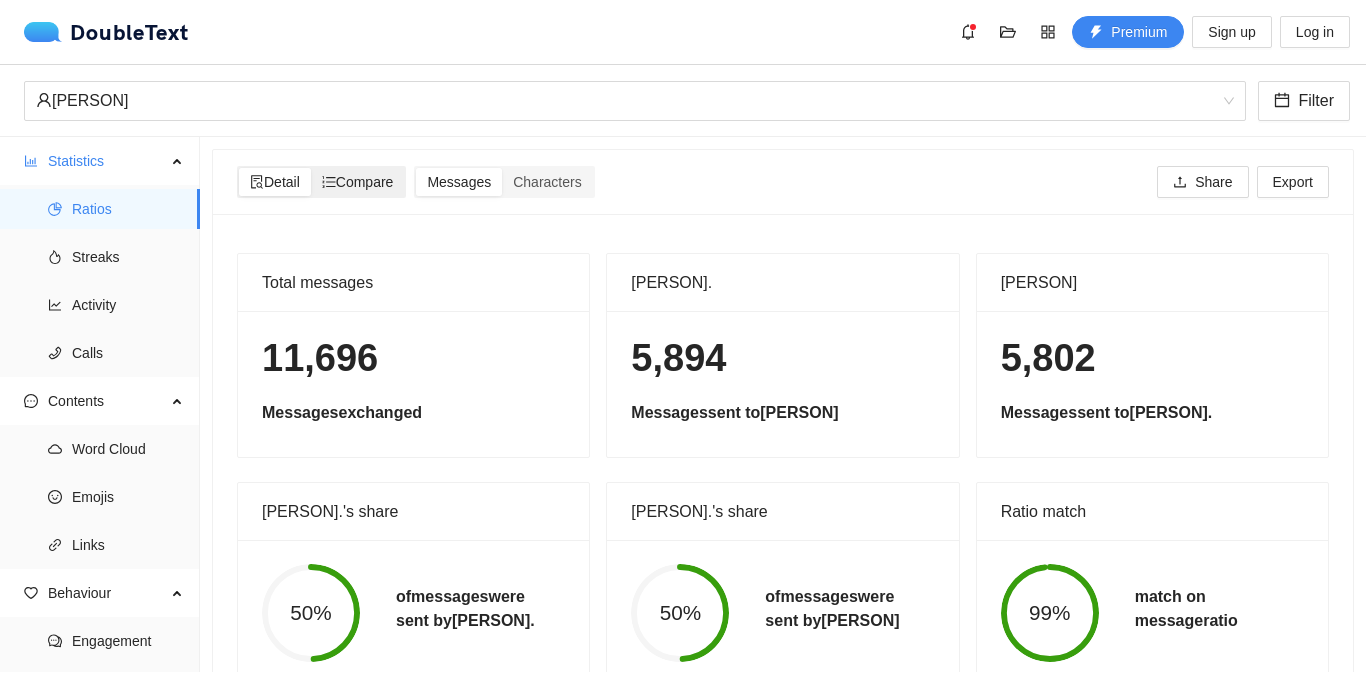 click on "Compare" at bounding box center (358, 182) 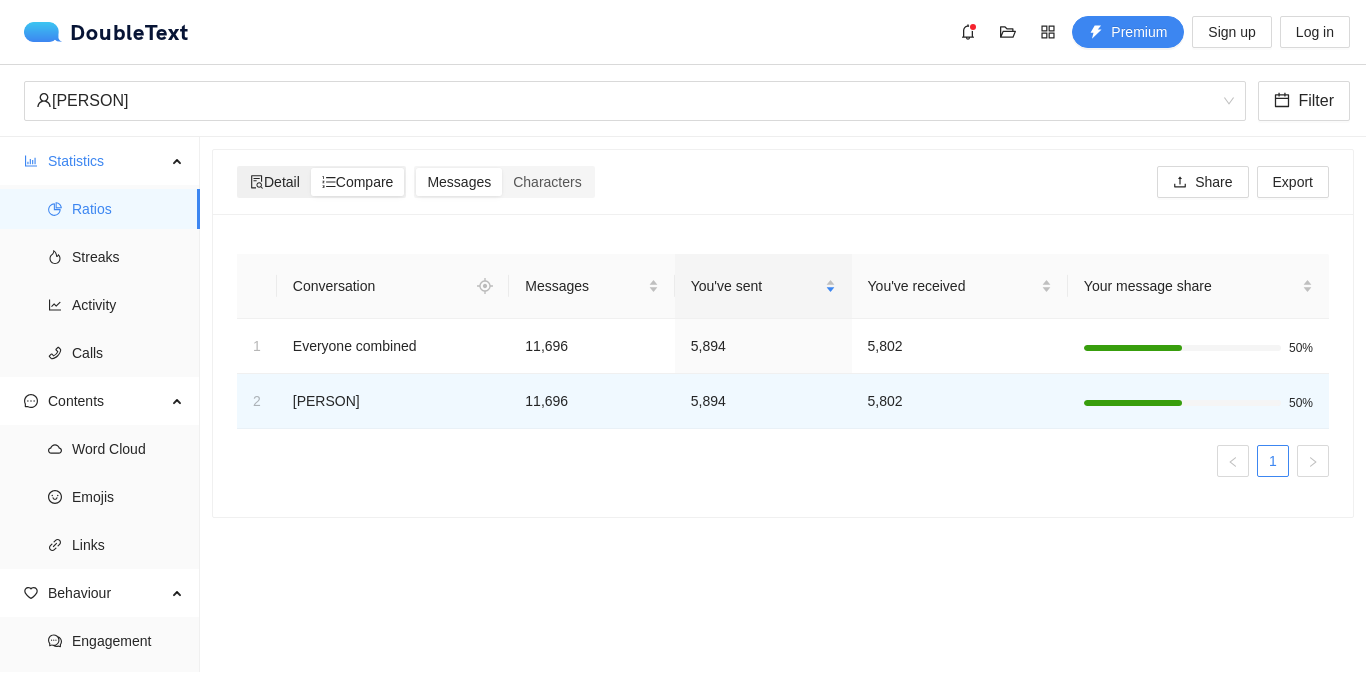 click on "Detail" at bounding box center (275, 182) 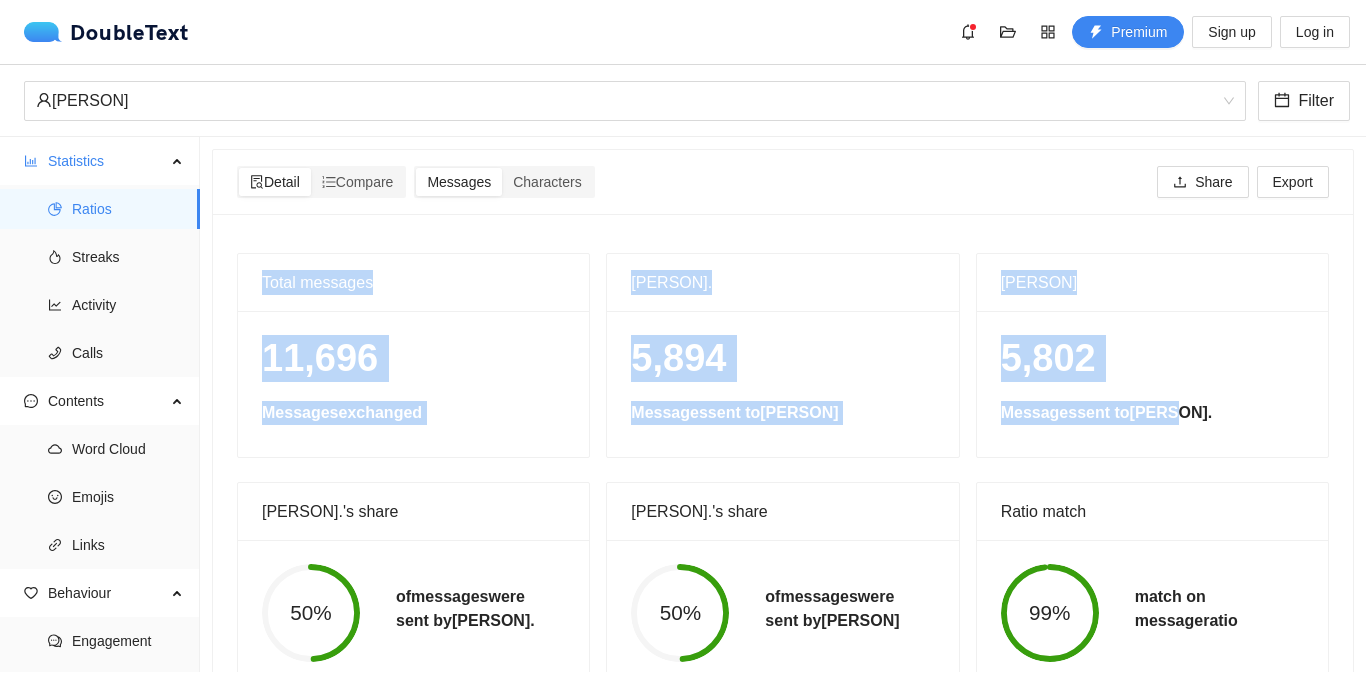 drag, startPoint x: 265, startPoint y: 281, endPoint x: 1195, endPoint y: 416, distance: 939.7473 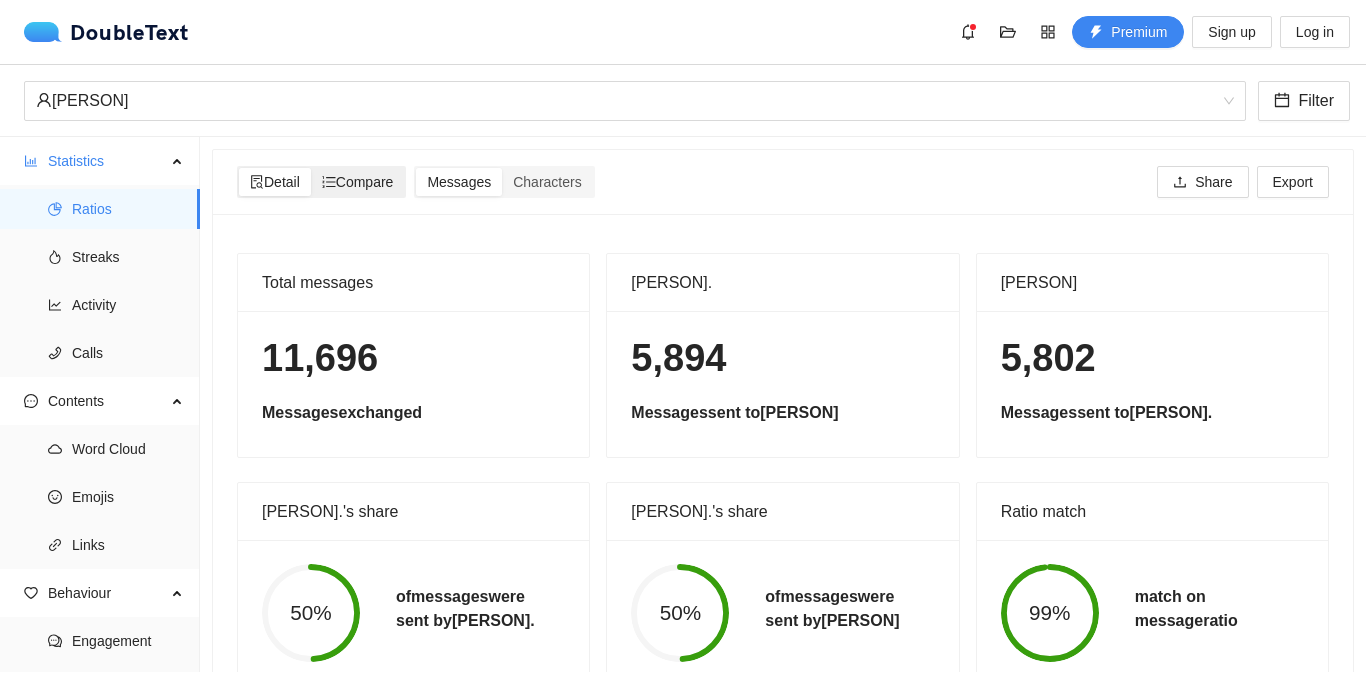 click on "Compare" at bounding box center [358, 182] 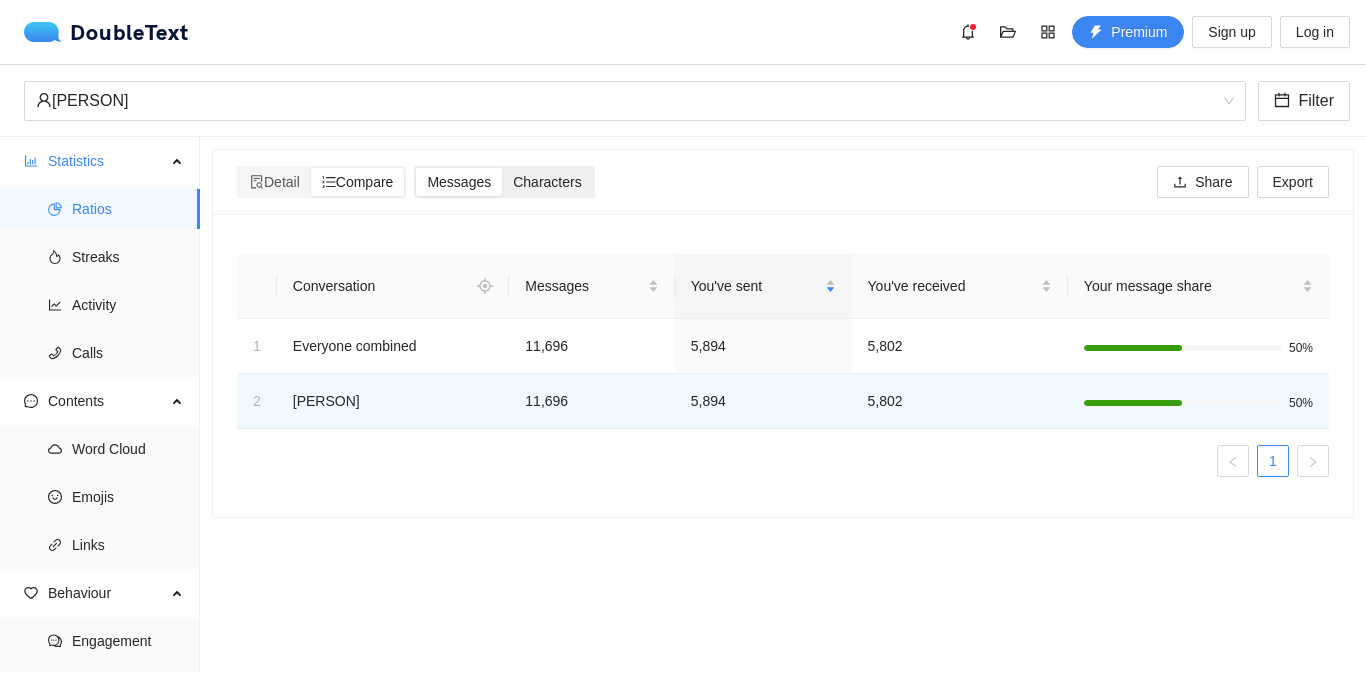 click on "Characters" at bounding box center [547, 182] 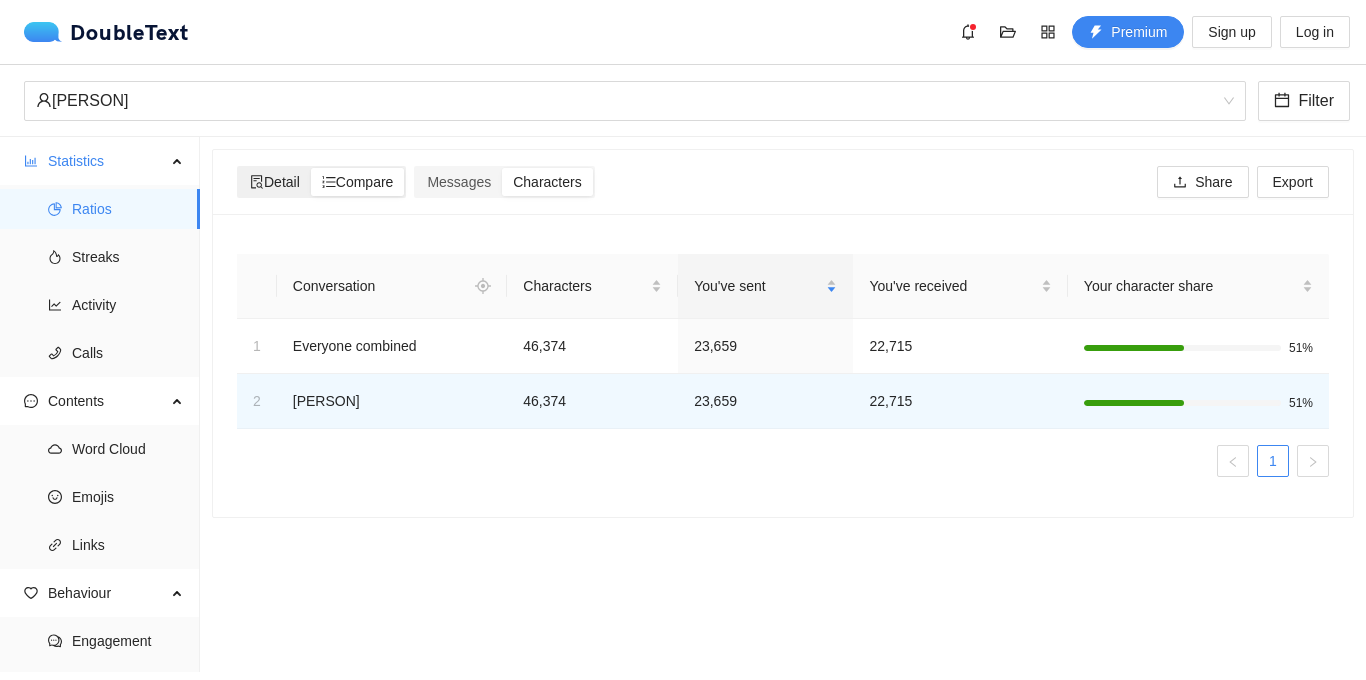 click on "Detail" at bounding box center [275, 182] 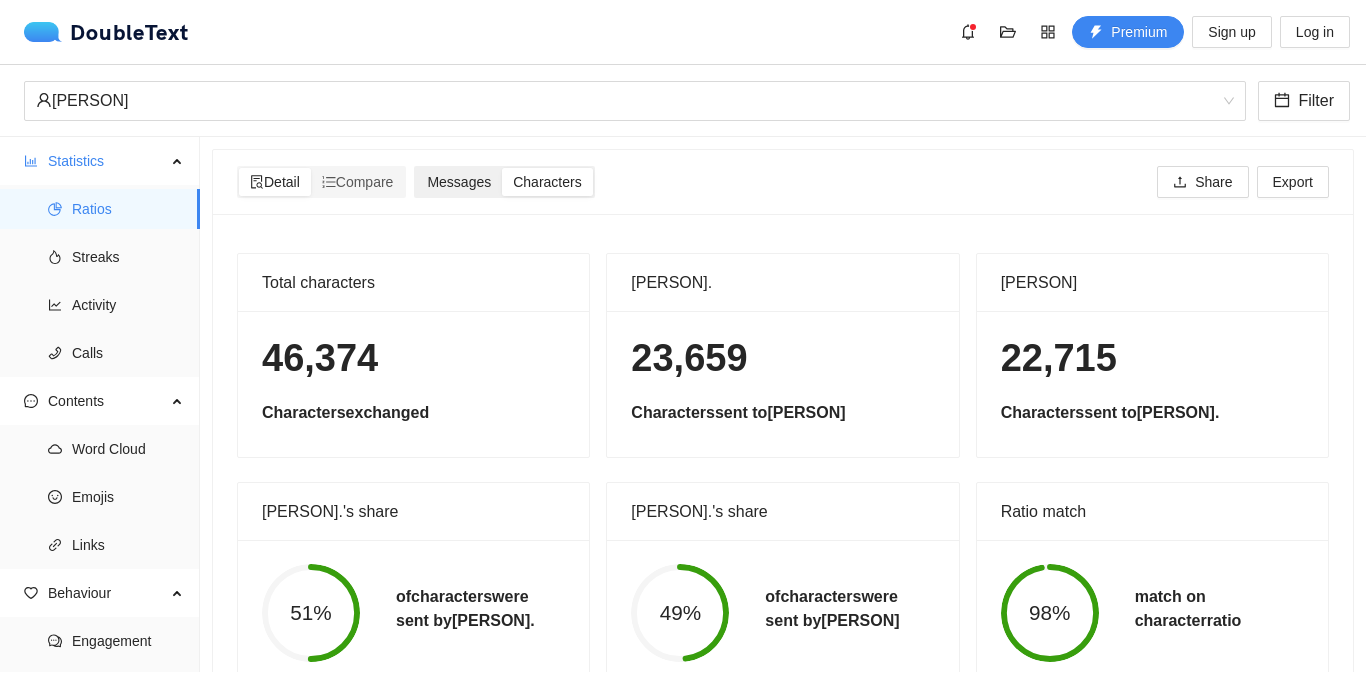 scroll, scrollTop: 52, scrollLeft: 0, axis: vertical 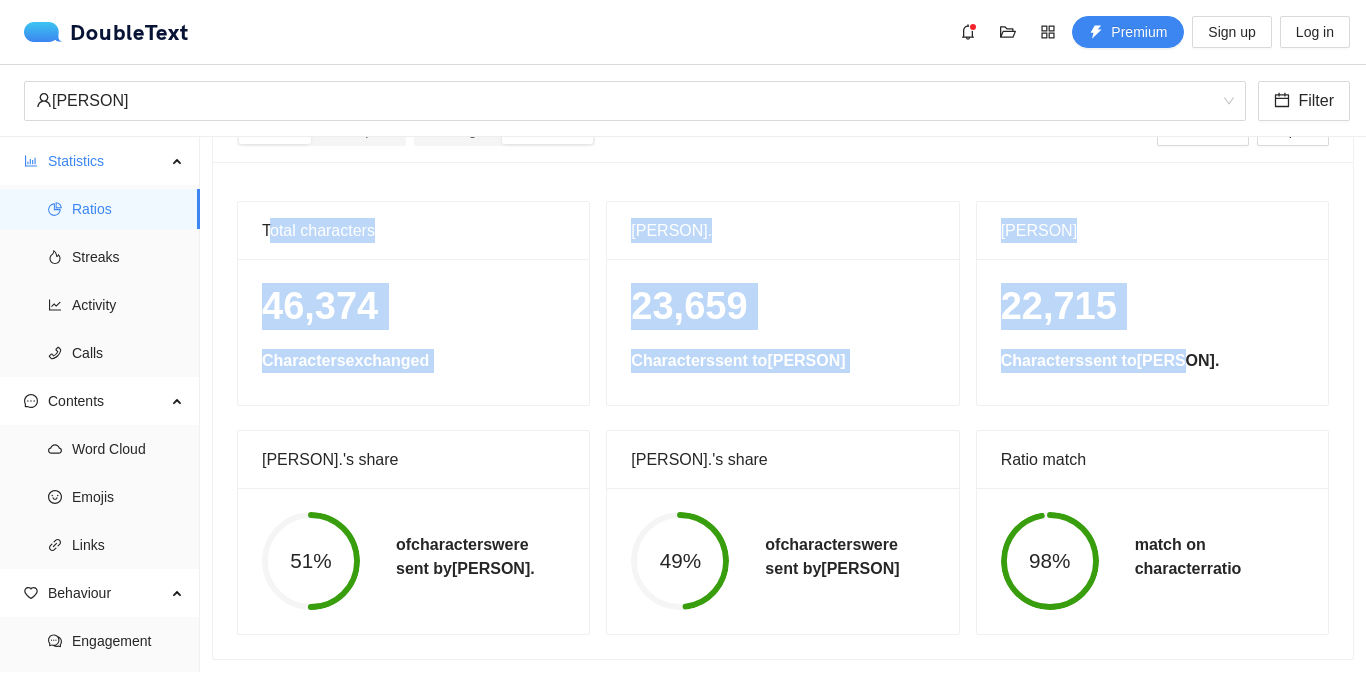 drag, startPoint x: 267, startPoint y: 230, endPoint x: 1246, endPoint y: 382, distance: 990.72955 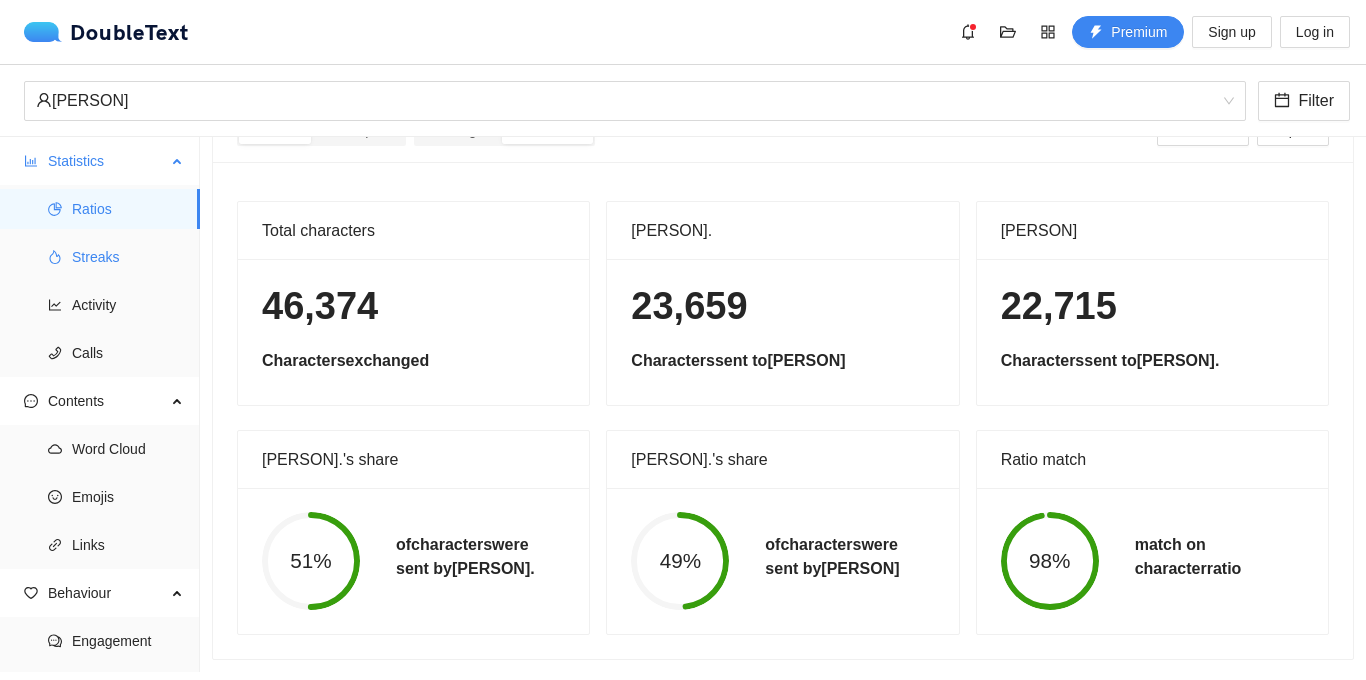 click on "Streaks" at bounding box center (128, 257) 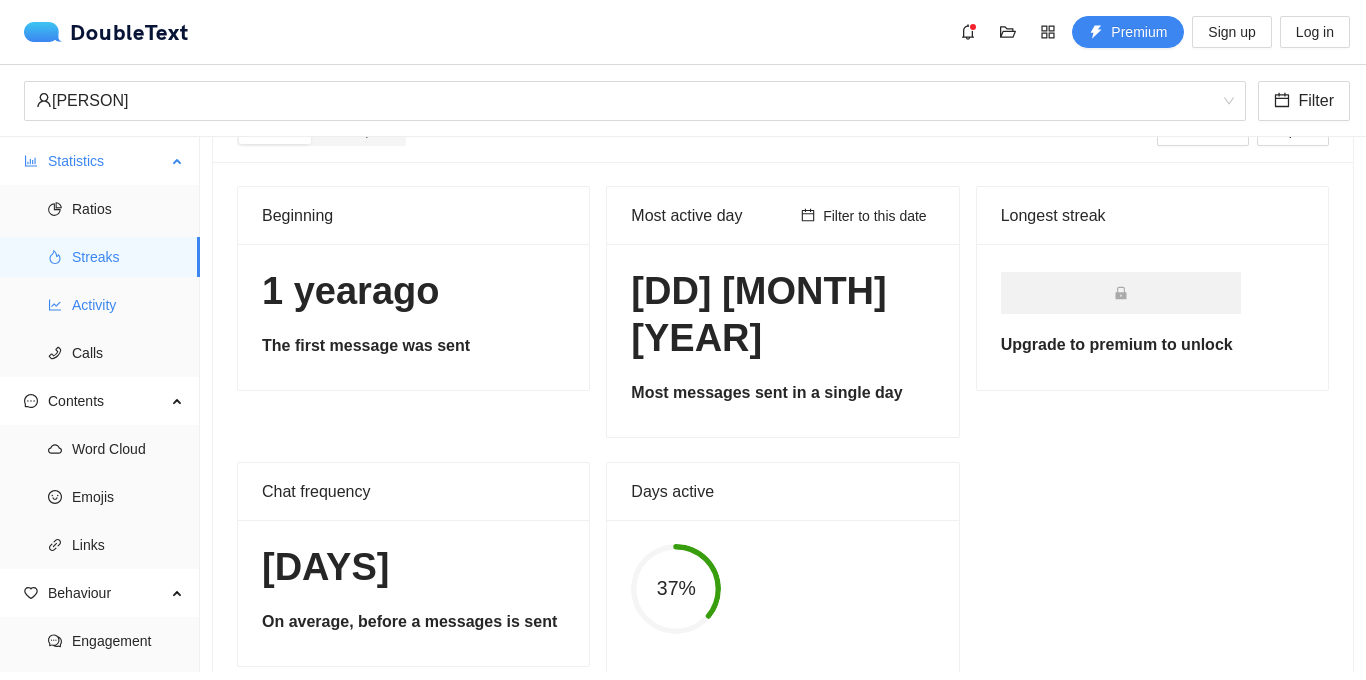 click on "Activity" at bounding box center (128, 305) 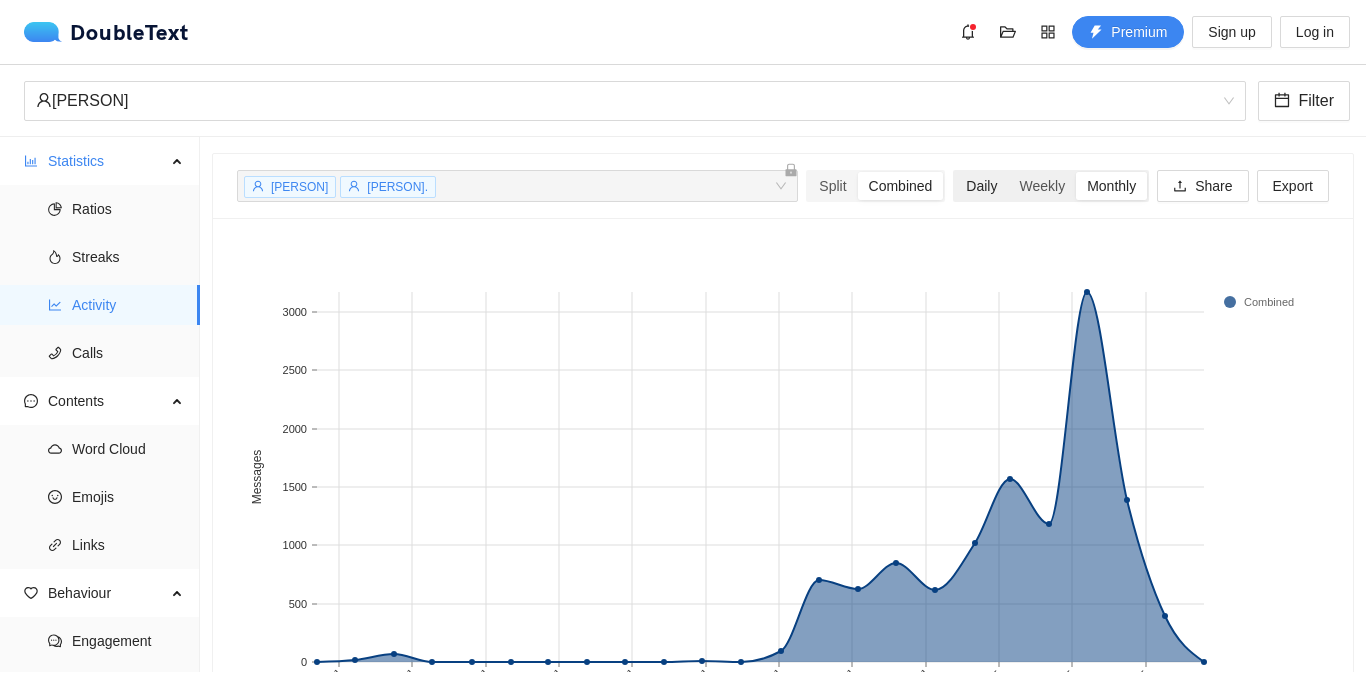 click on "Daily" at bounding box center (981, 186) 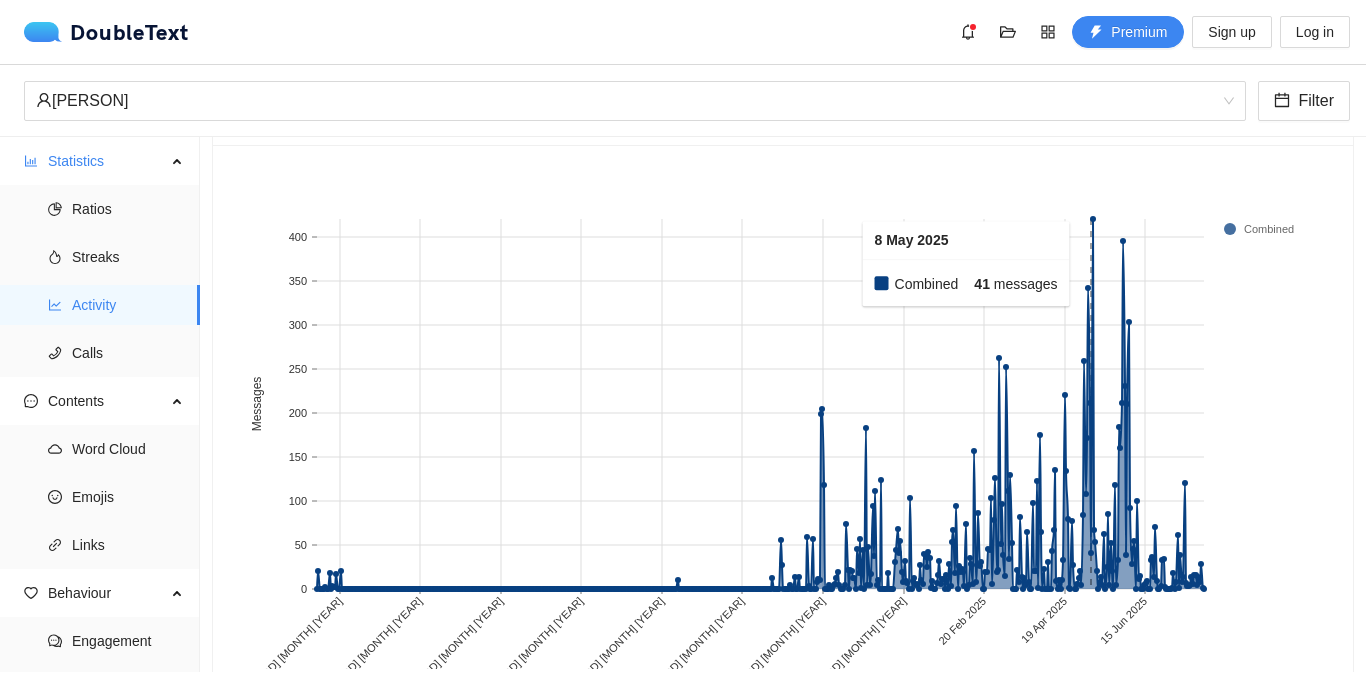 scroll, scrollTop: 129, scrollLeft: 0, axis: vertical 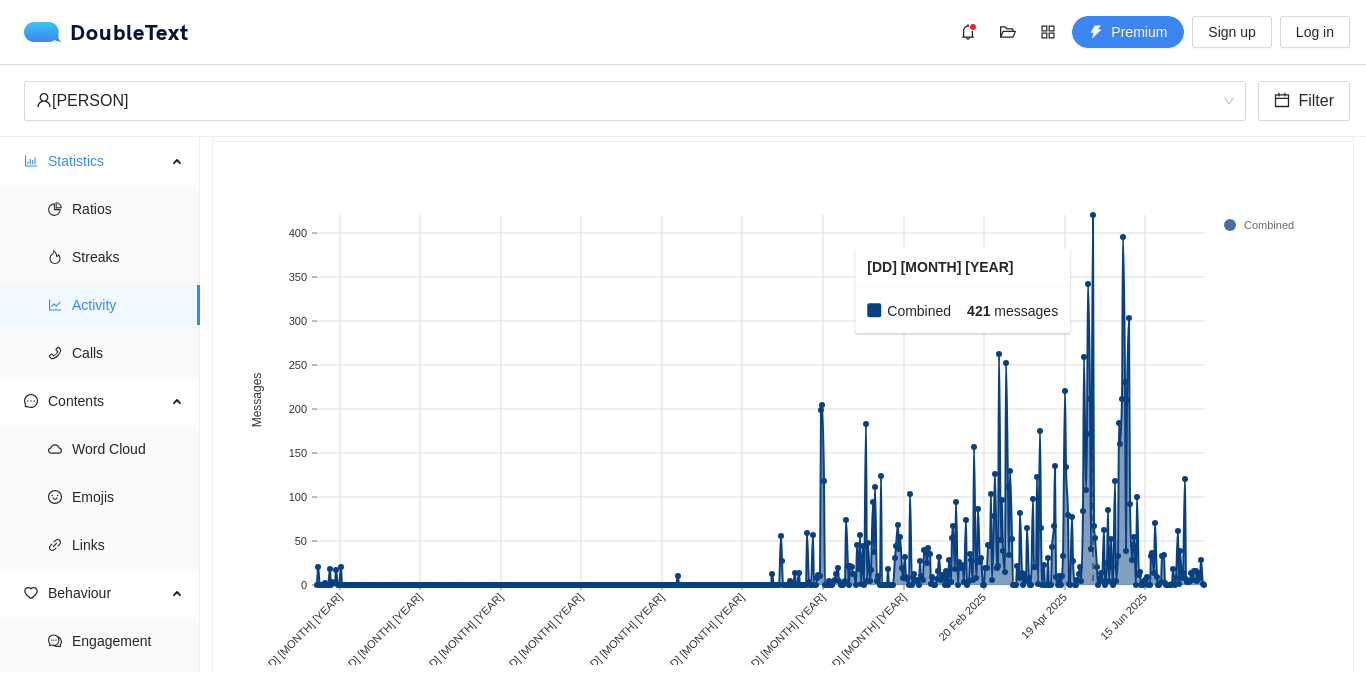 click 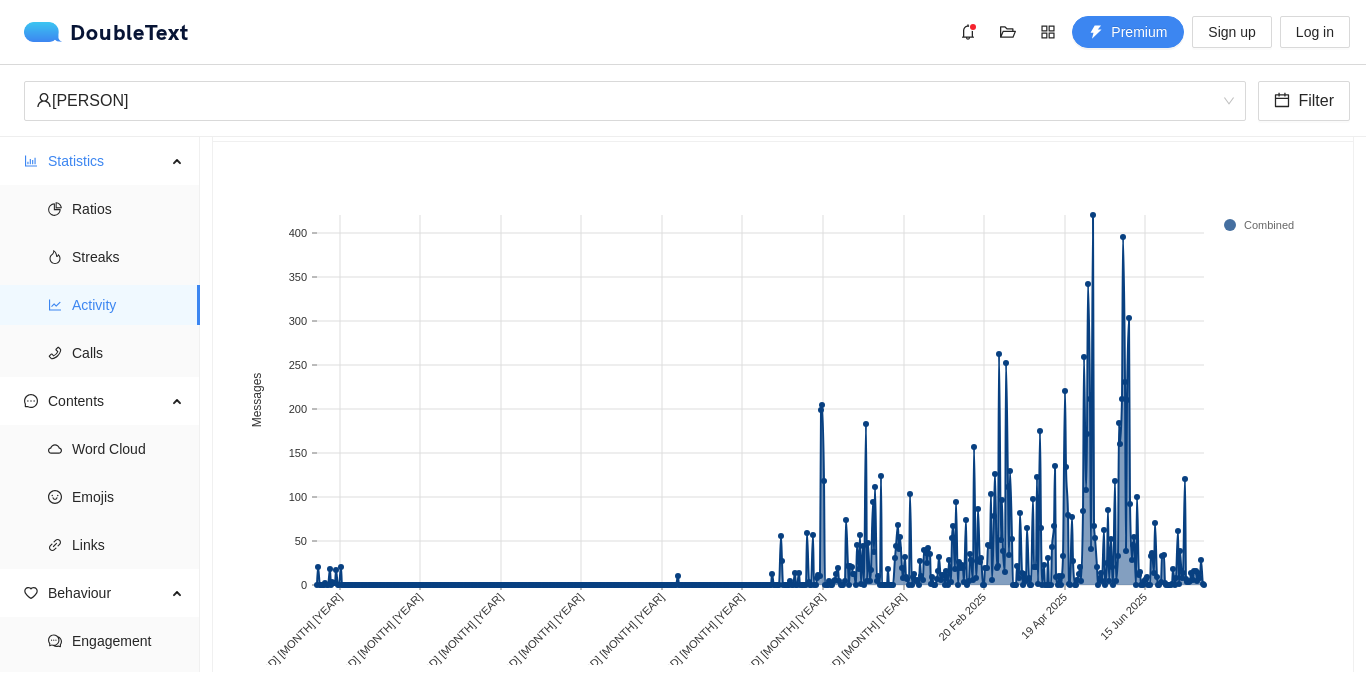 click 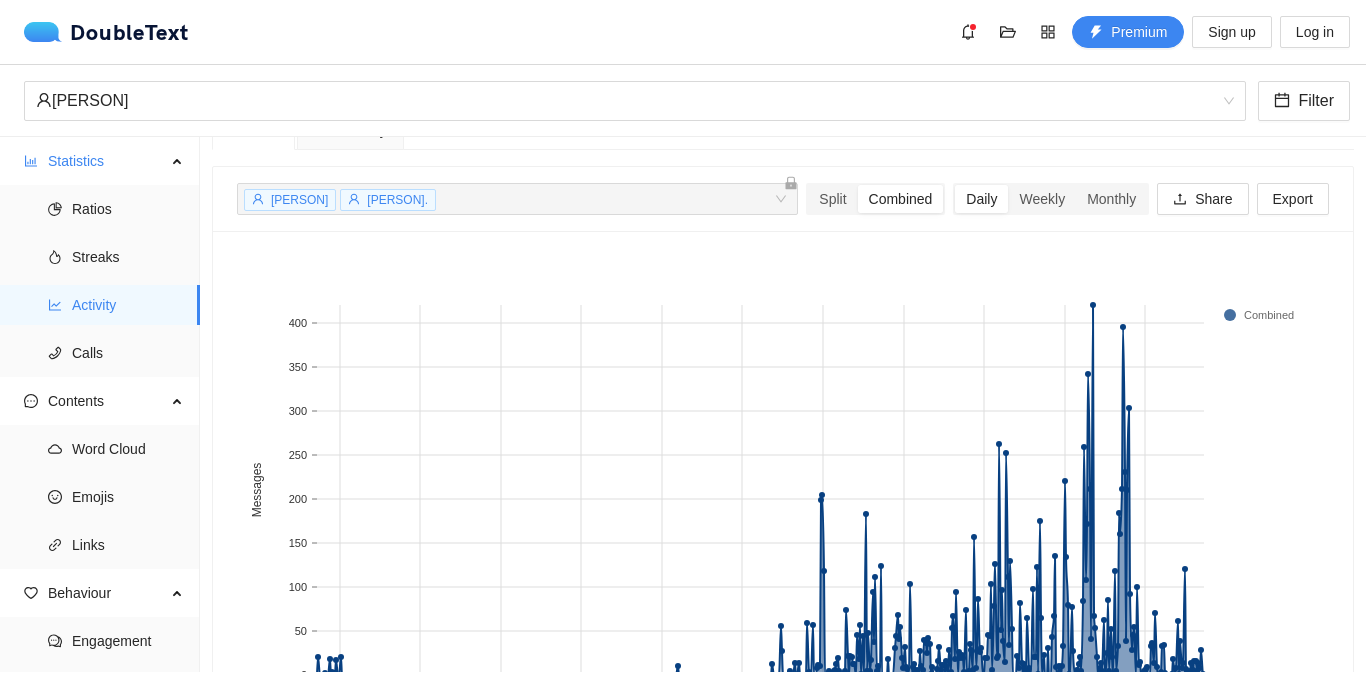 scroll, scrollTop: 0, scrollLeft: 0, axis: both 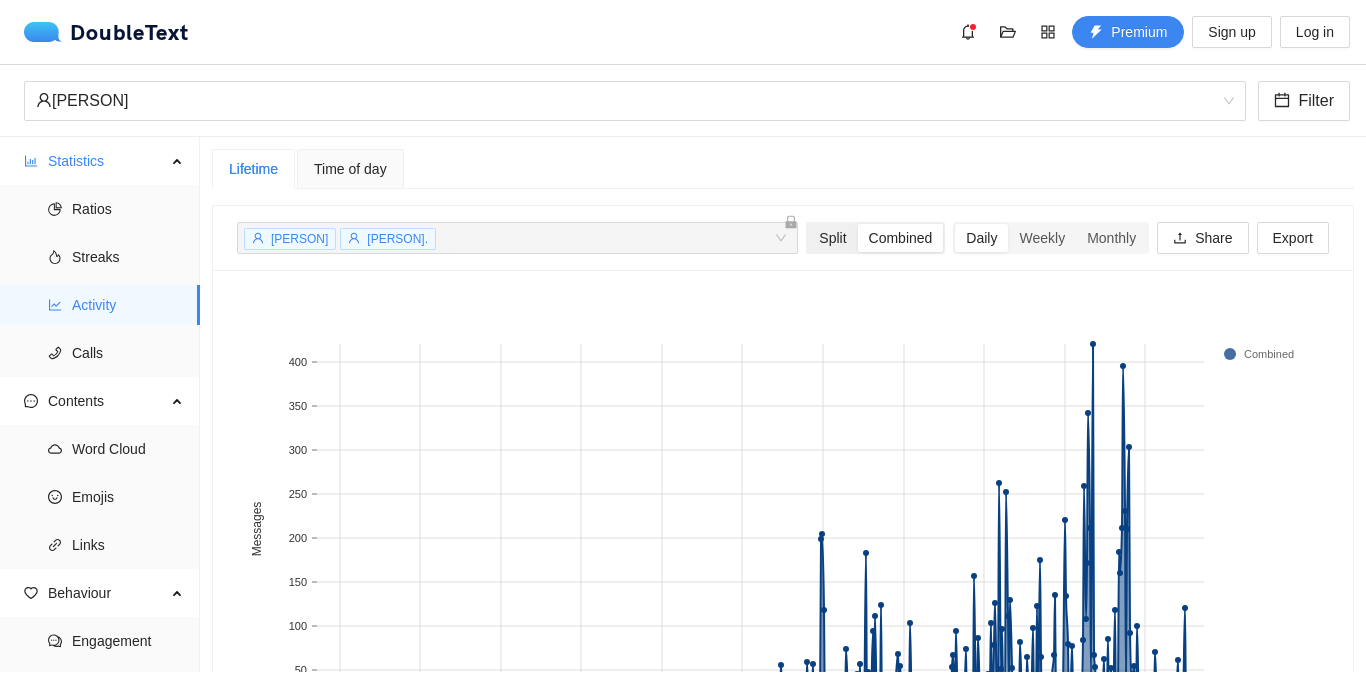 click on "Split" at bounding box center (832, 238) 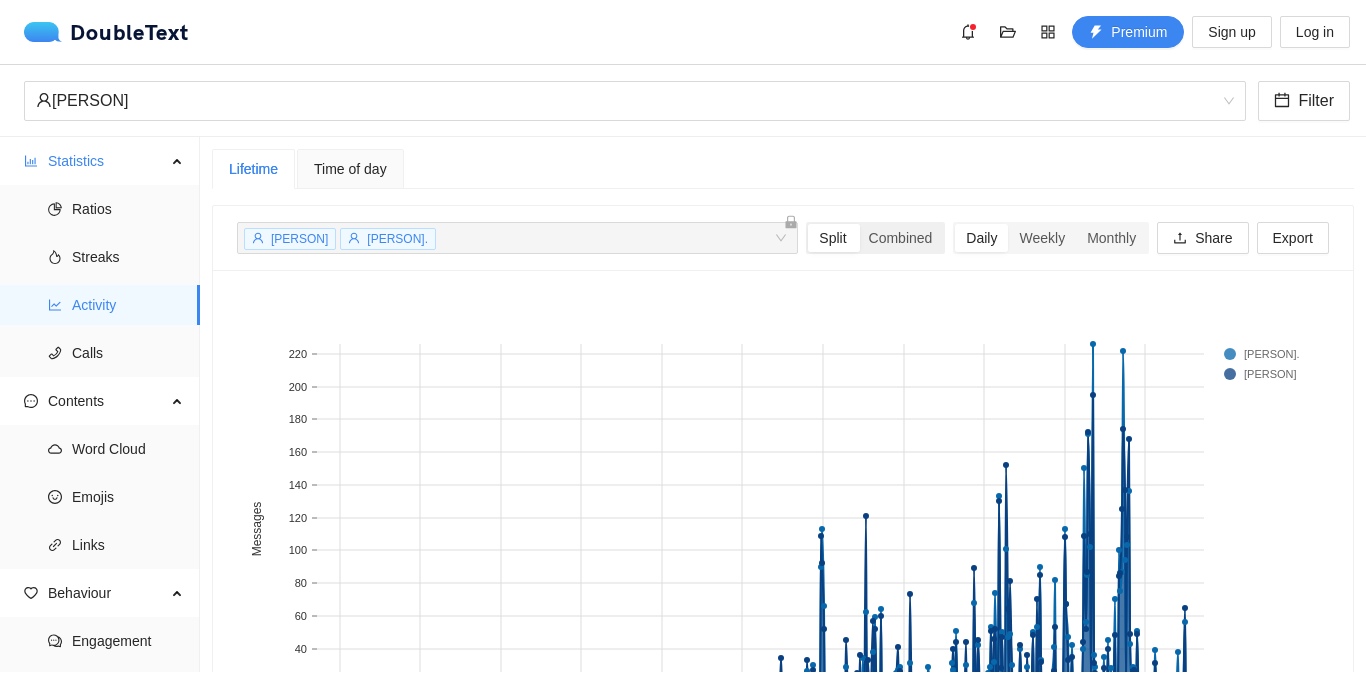 click on "Split" at bounding box center [832, 238] 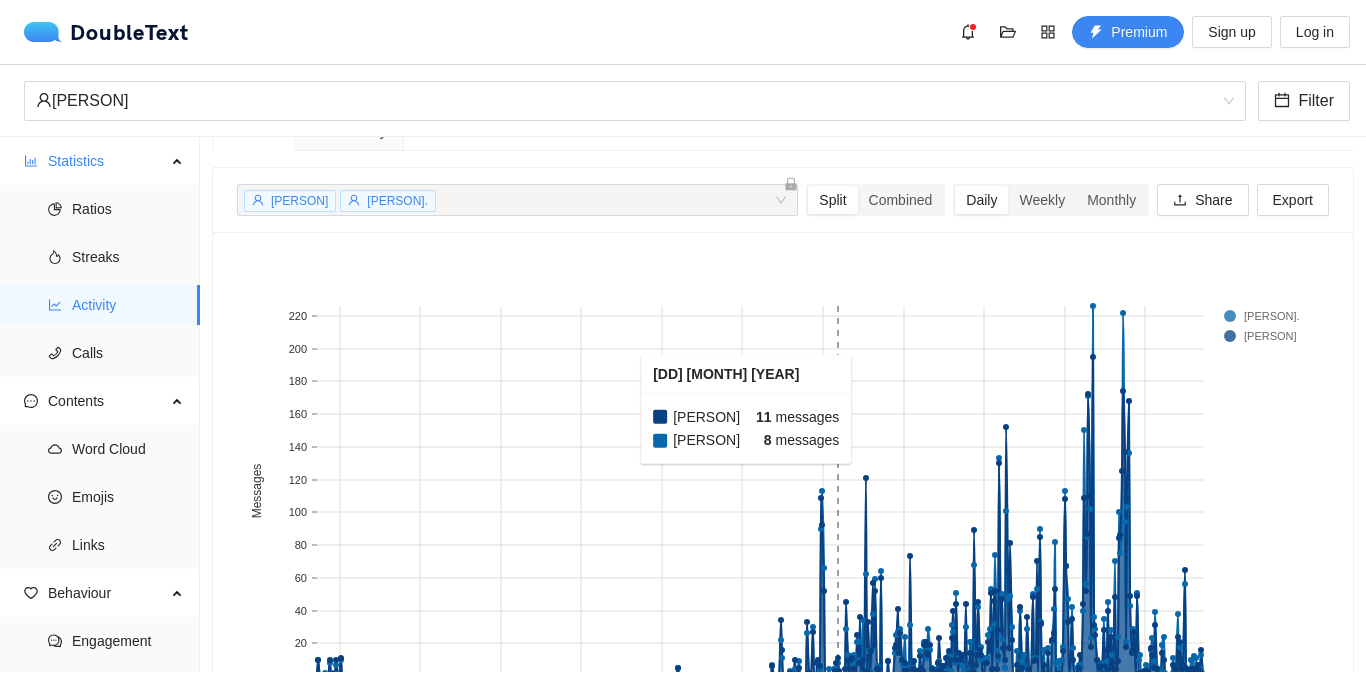 scroll, scrollTop: 49, scrollLeft: 0, axis: vertical 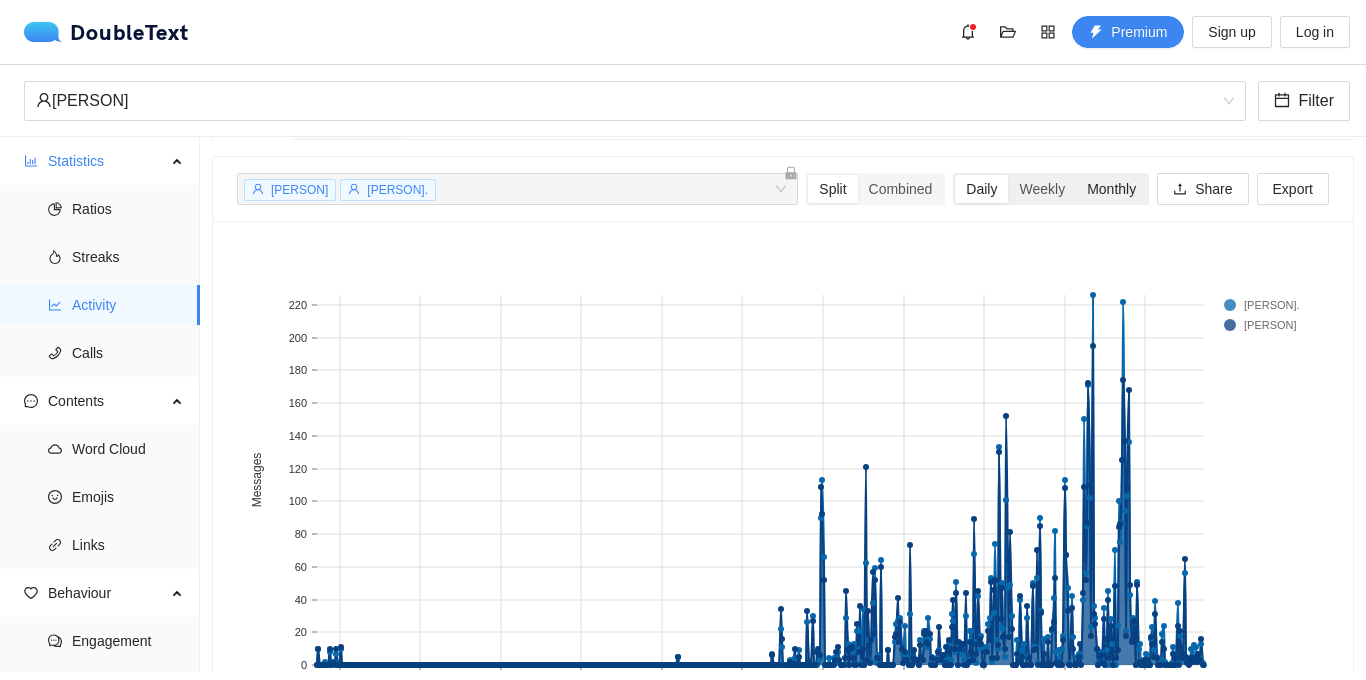 click on "Monthly" at bounding box center (1111, 189) 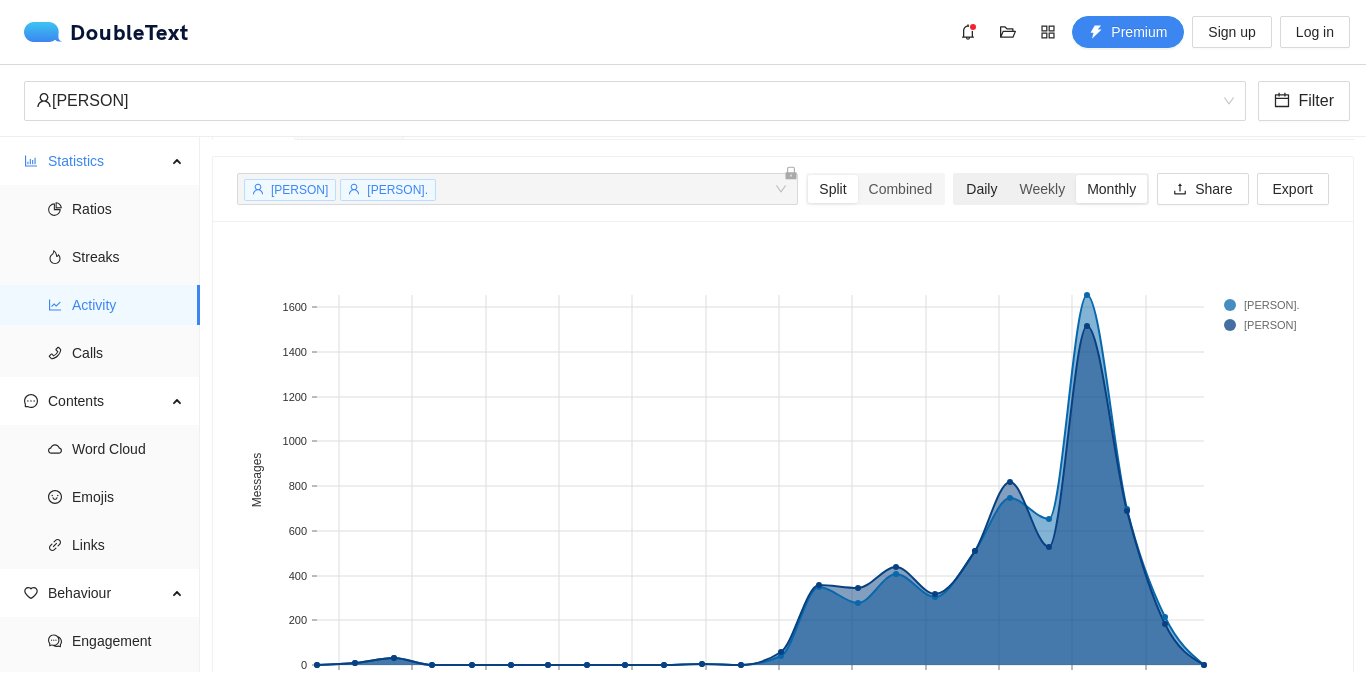 click on "Daily" at bounding box center [981, 189] 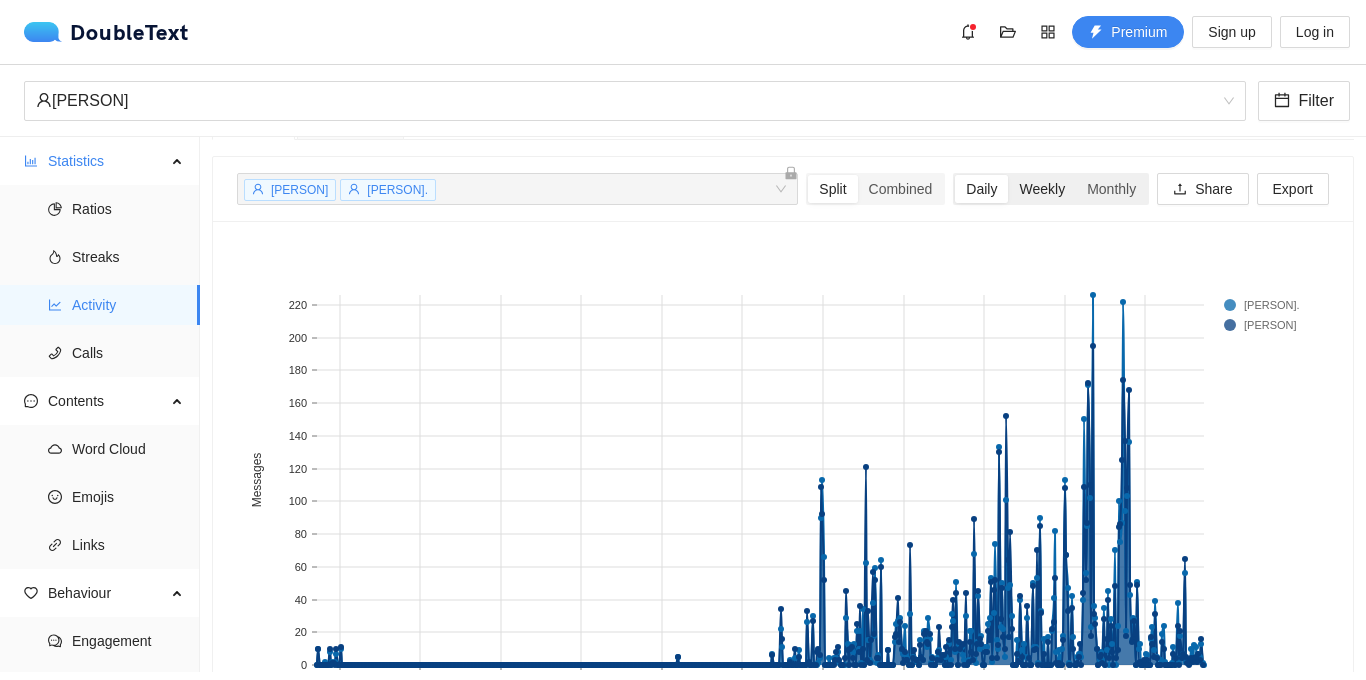 click on "Weekly" at bounding box center [1042, 189] 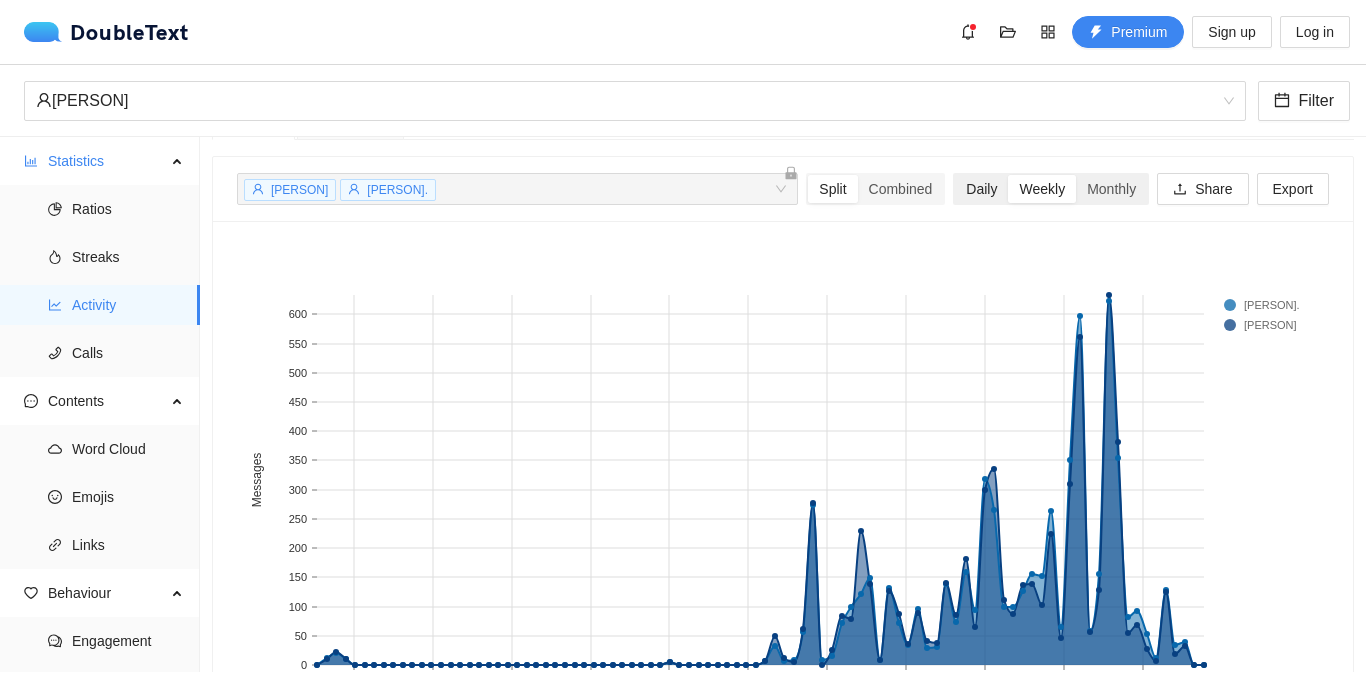 click on "Daily" at bounding box center (981, 189) 